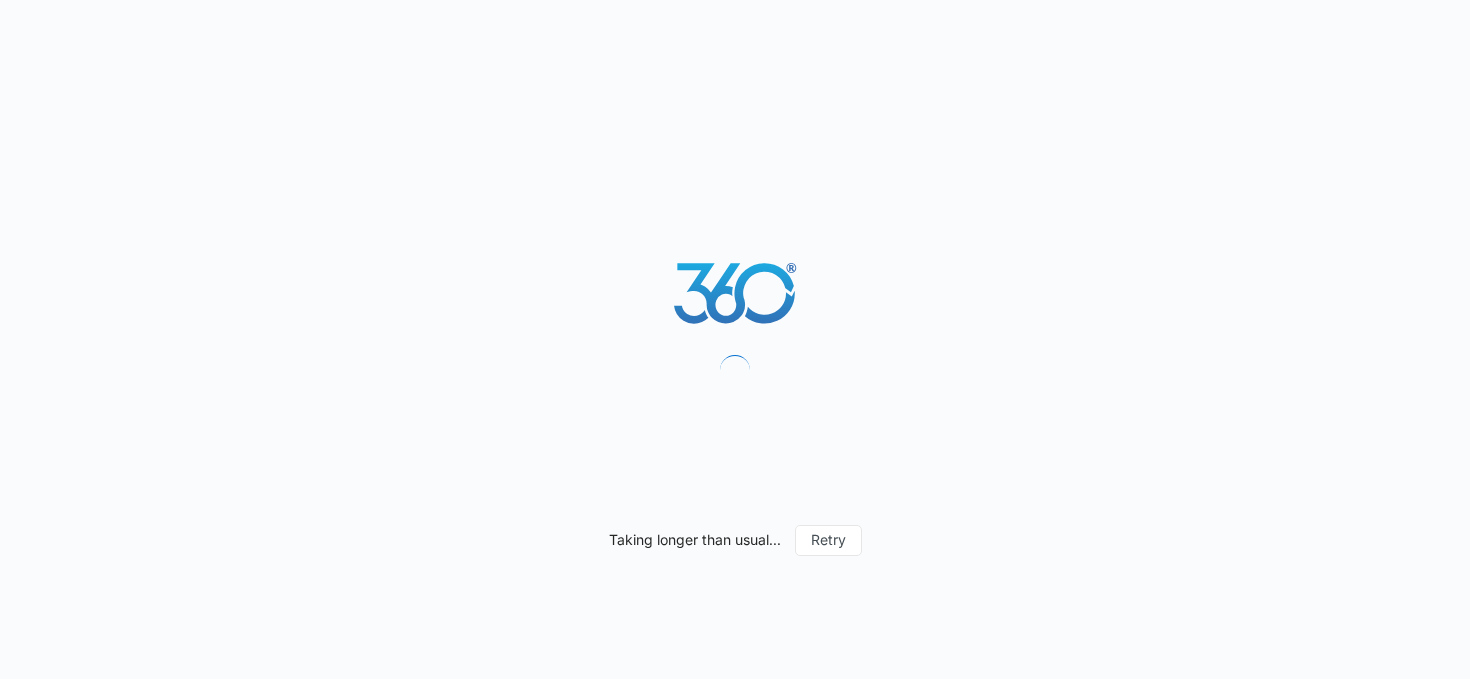 scroll, scrollTop: 0, scrollLeft: 0, axis: both 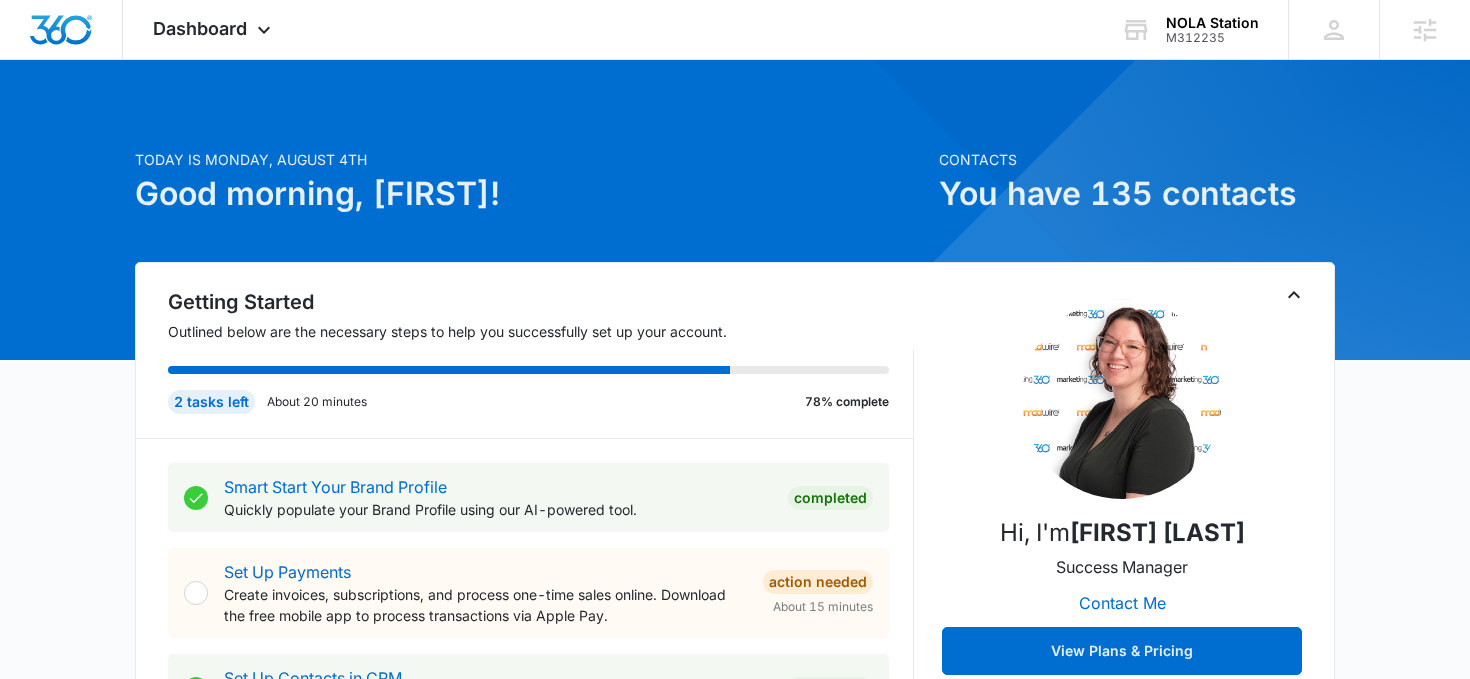 click at bounding box center [1566, 480] 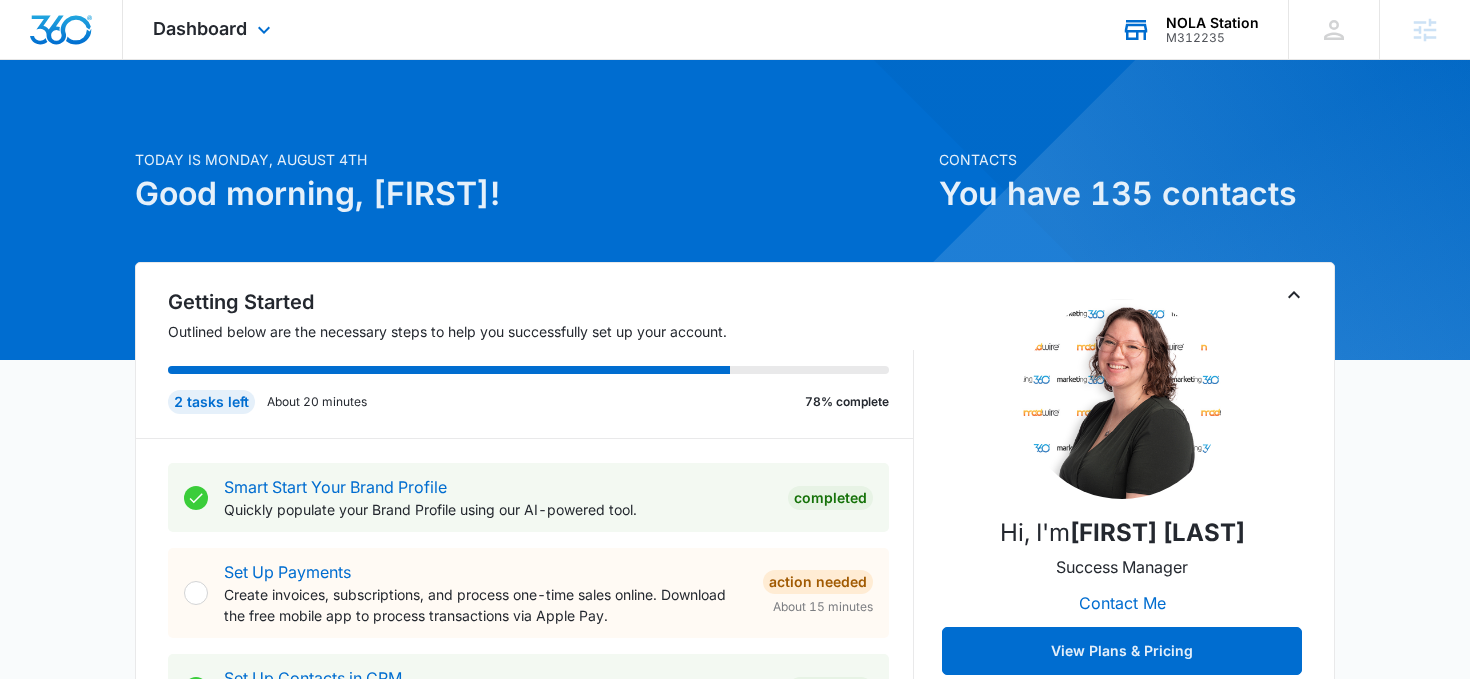 click on "NOLA Station M312235 Your Accounts View All" at bounding box center (1189, 29) 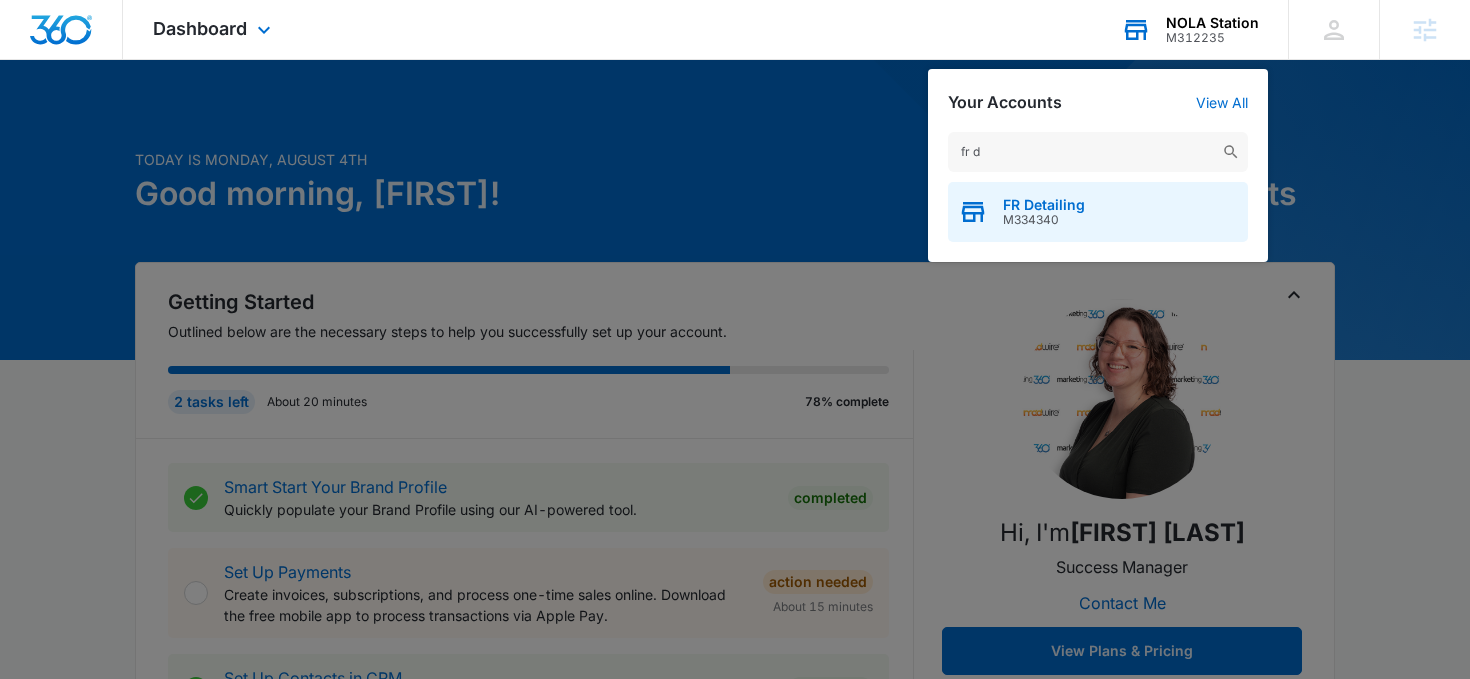type on "fr d" 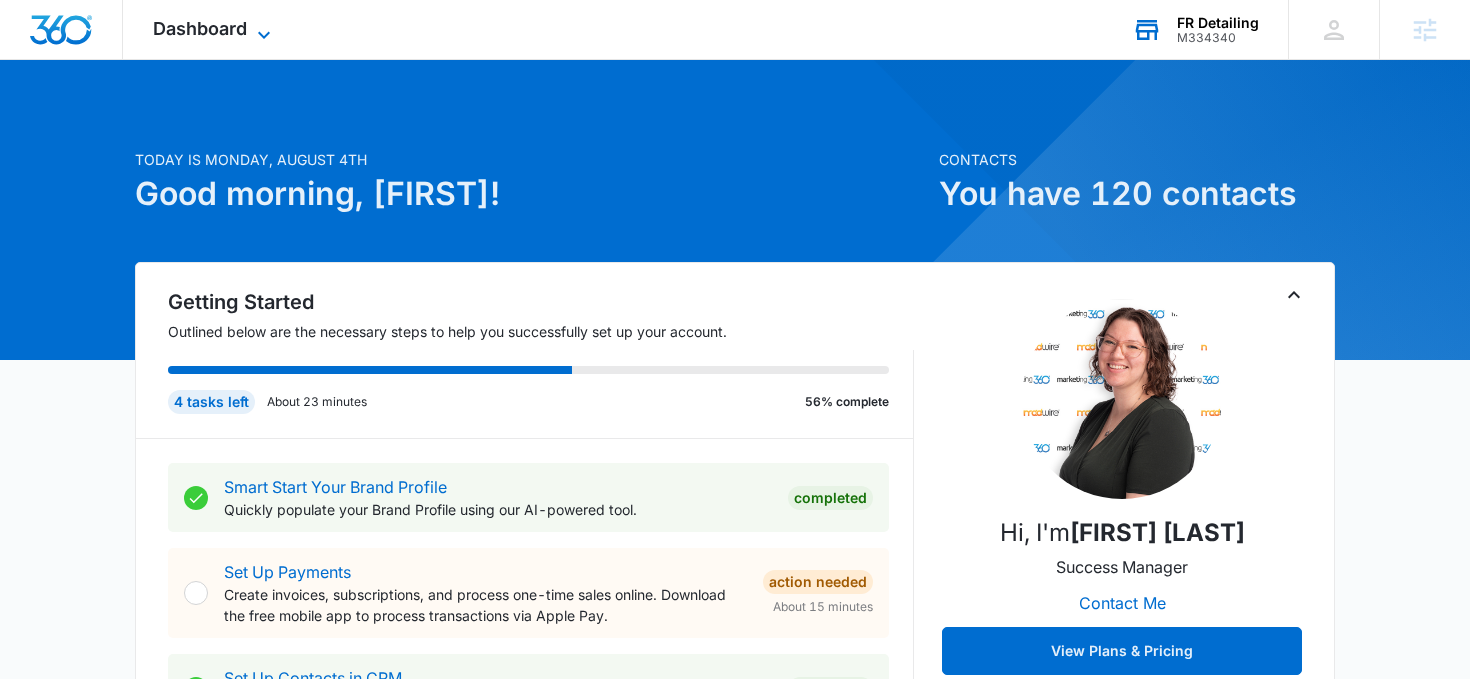 click on "Dashboard" at bounding box center [200, 28] 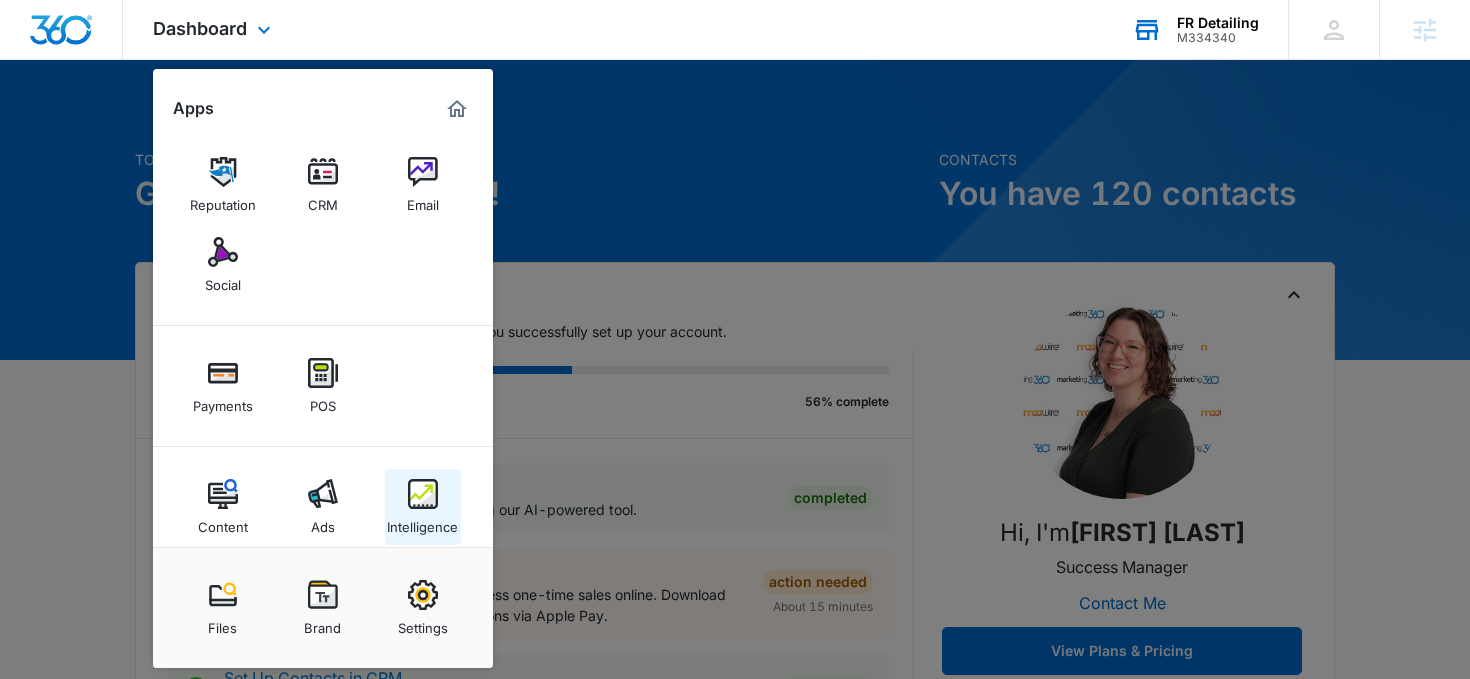 click on "Intelligence" at bounding box center [423, 507] 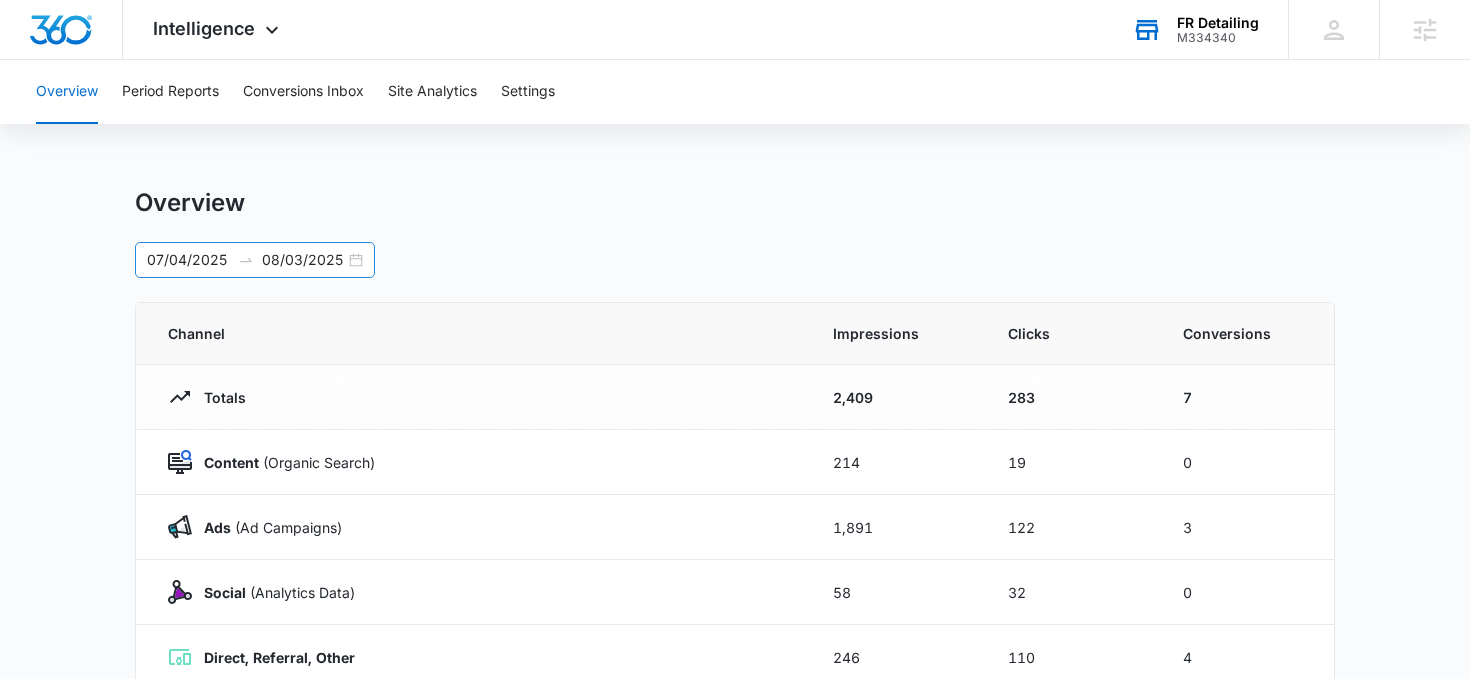 click on "[DATE] [DATE]" at bounding box center (255, 260) 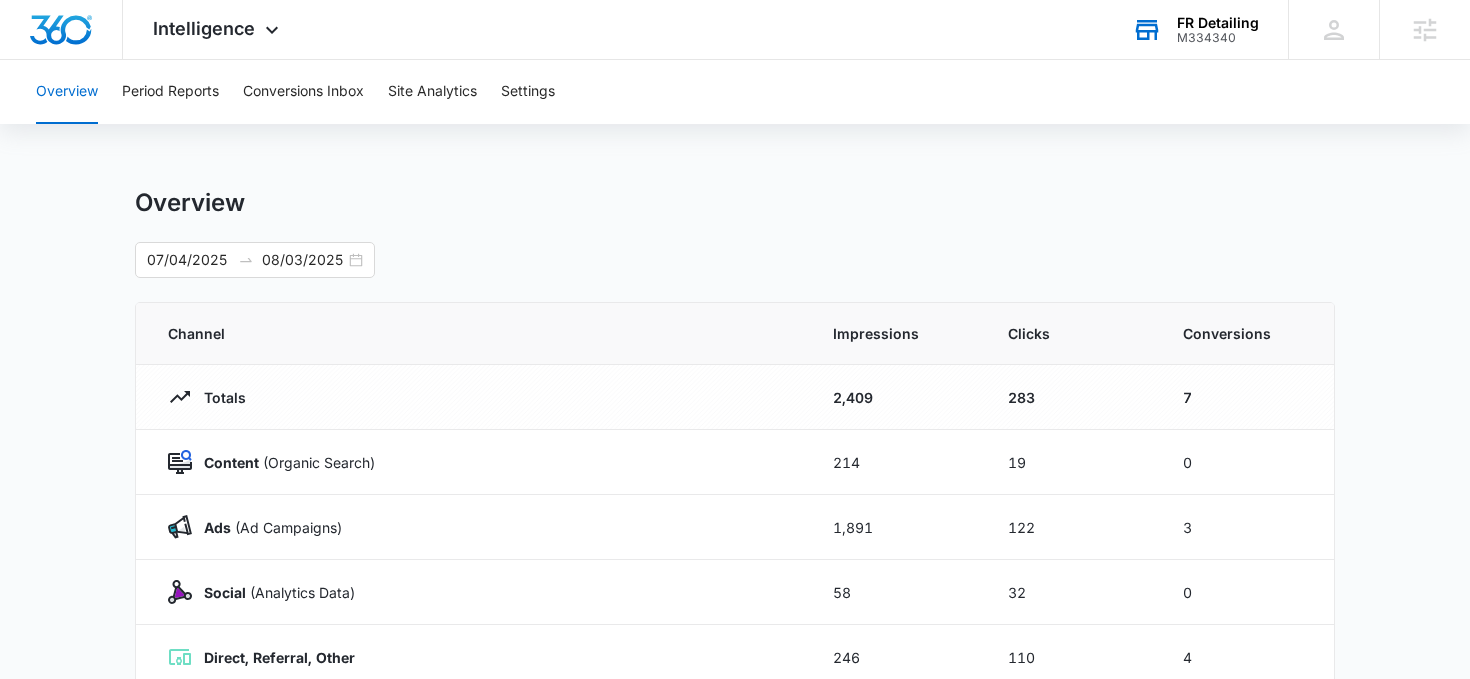 click on "Overview" at bounding box center [735, 203] 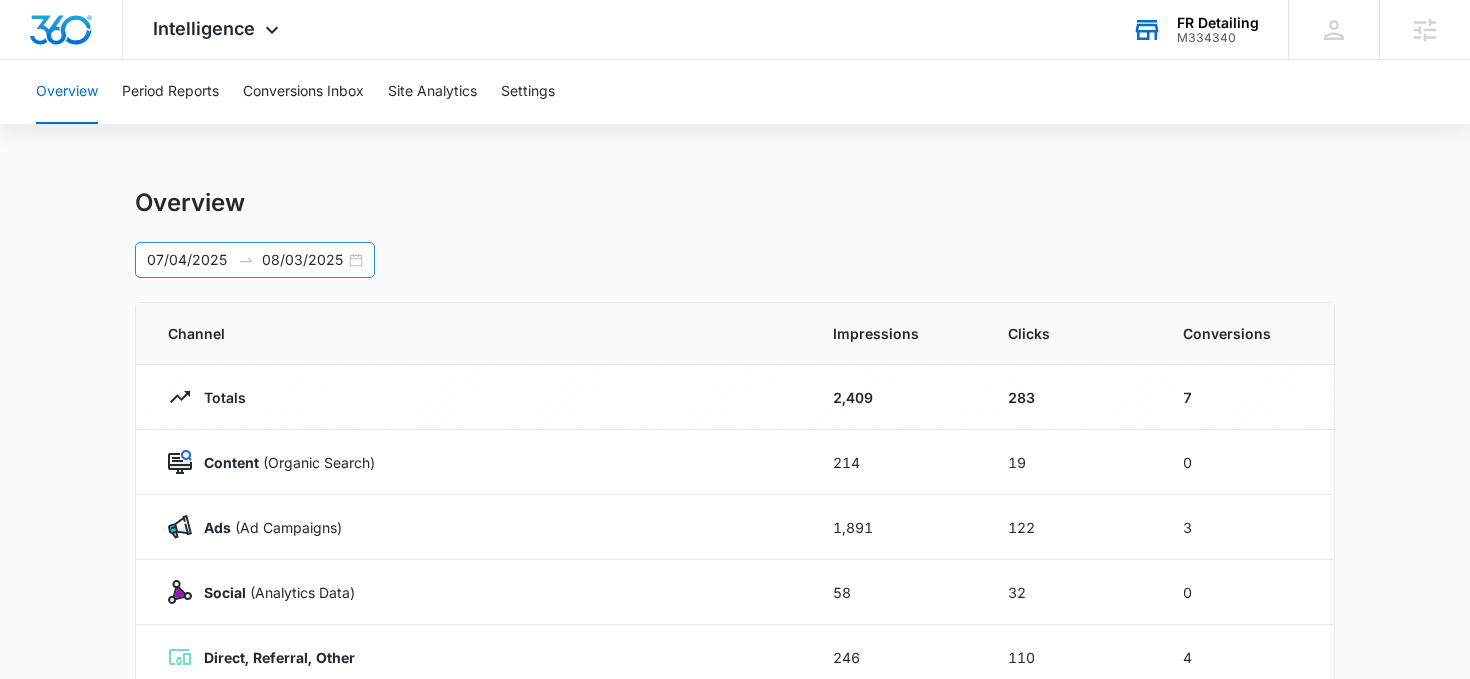 click on "[DATE] [DATE]" at bounding box center (255, 260) 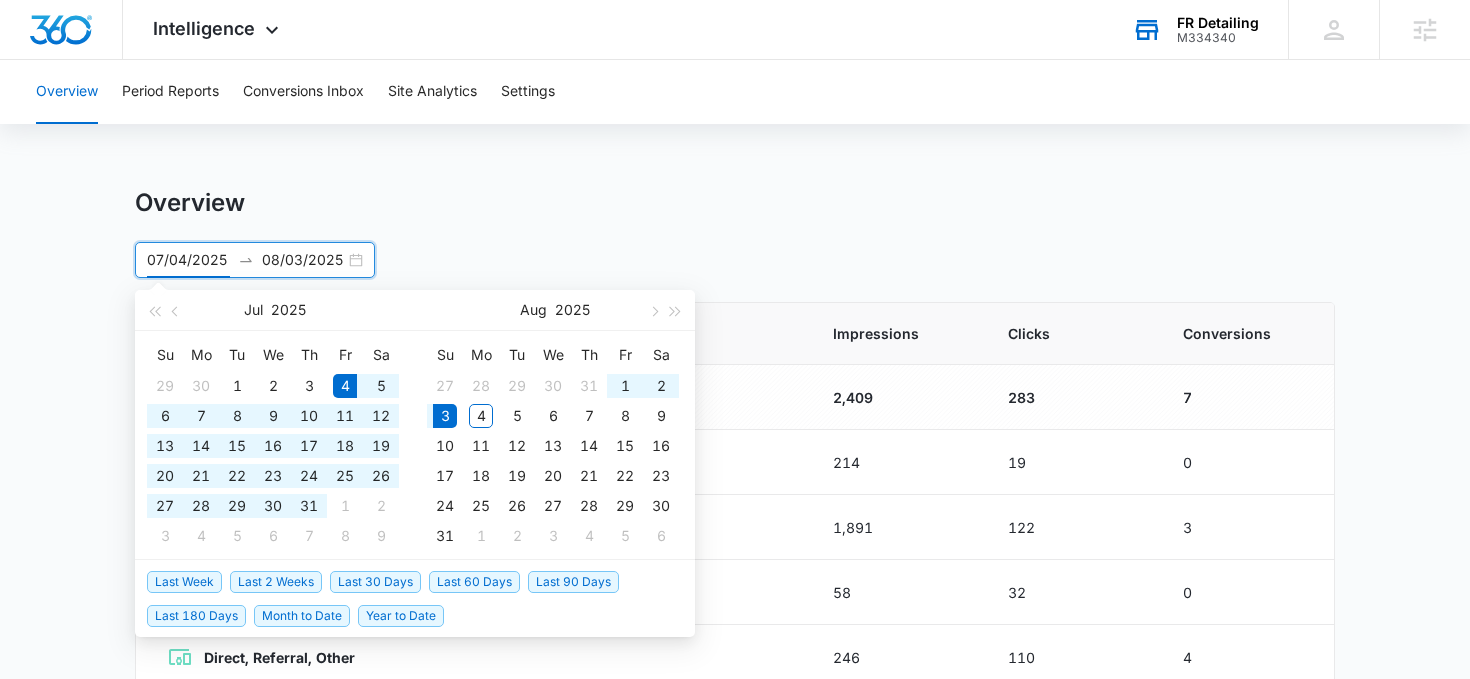 click on "[DATE] [DATE]" at bounding box center (255, 260) 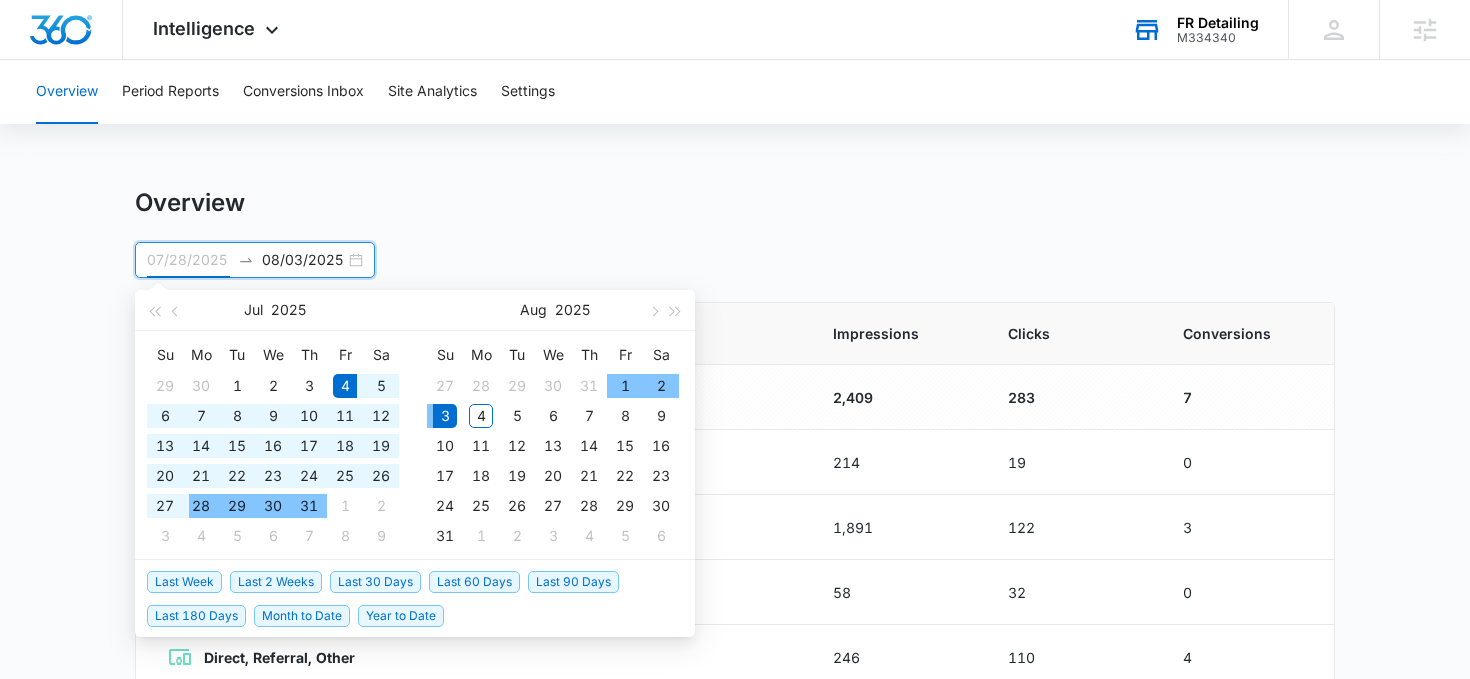click on "28" at bounding box center [201, 506] 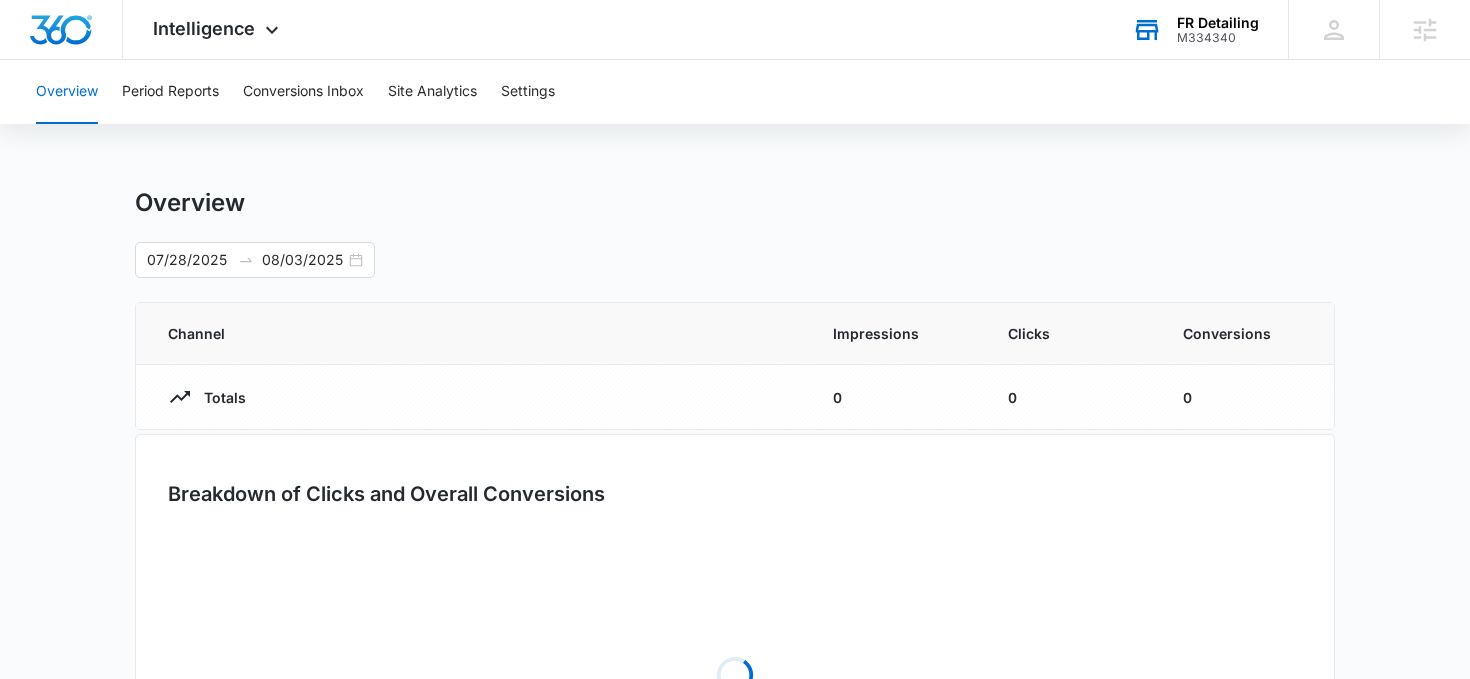 click on "Overview Period Reports Conversions Inbox Site Analytics Settings Overview [DATE] [DATE] Jul 2025 Su Mo Tu We Th Fr Sa 29 30 1 2 3 4 5 6 7 8 9 10 11 12 13 14 15 16 17 18 19 20 21 22 23 24 25 26 27 28 29 30 31 1 2 3 4 5 6 7 8 9 Aug 2025 Su Mo Tu We Th Fr Sa 27 28 29 30 31 1 2 3 4 5 6 7 8 9 10 11 12 13 14 15 16 17 18 19 20 21 22 23 24 25 26 27 28 29 30 31 1 2 3 4 5 6 Last  Week Last 2 Weeks Last 30 Days Last 60 Days Last 90 Days Last 180 Days Month to Date Year to Date Channel Impressions Clicks Conversions Totals   0 0 0 Breakdown of Clicks and Overall Conversions Loading" at bounding box center (735, 473) 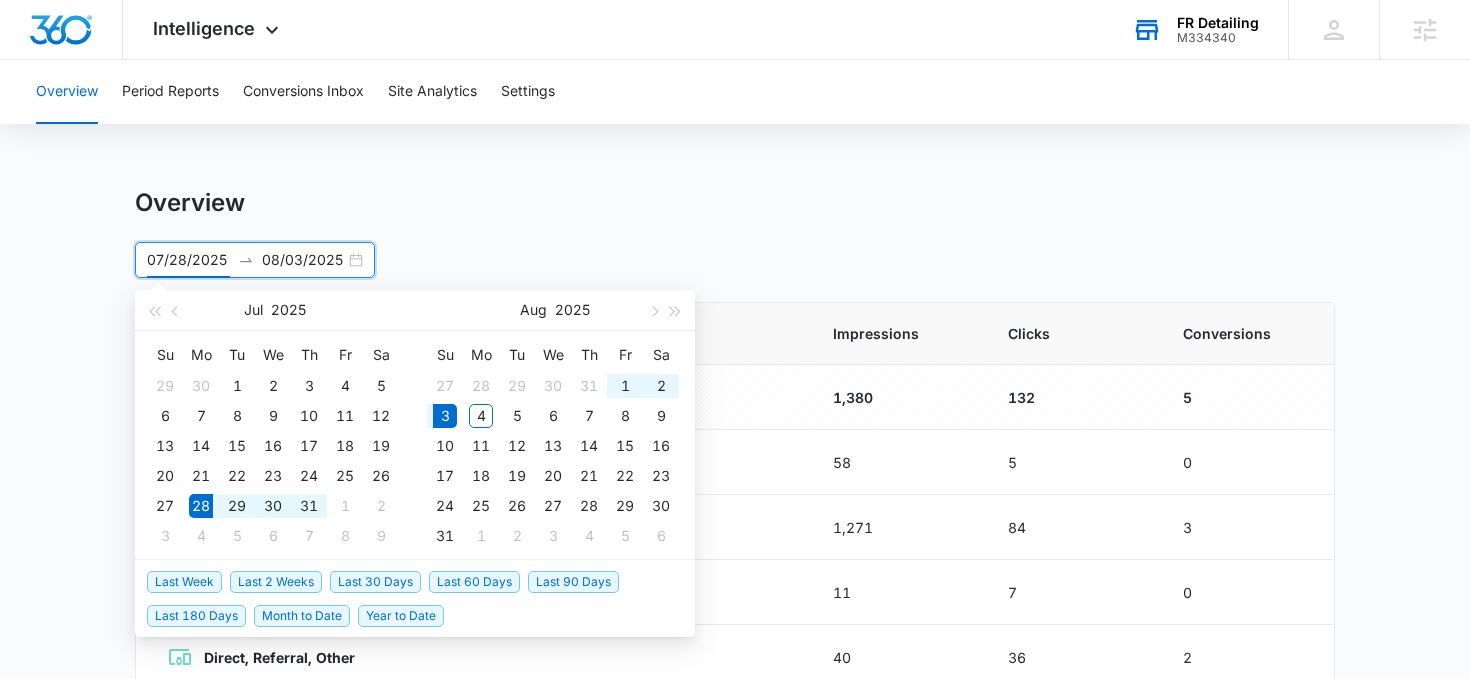 click on "07/28/2025" at bounding box center (188, 260) 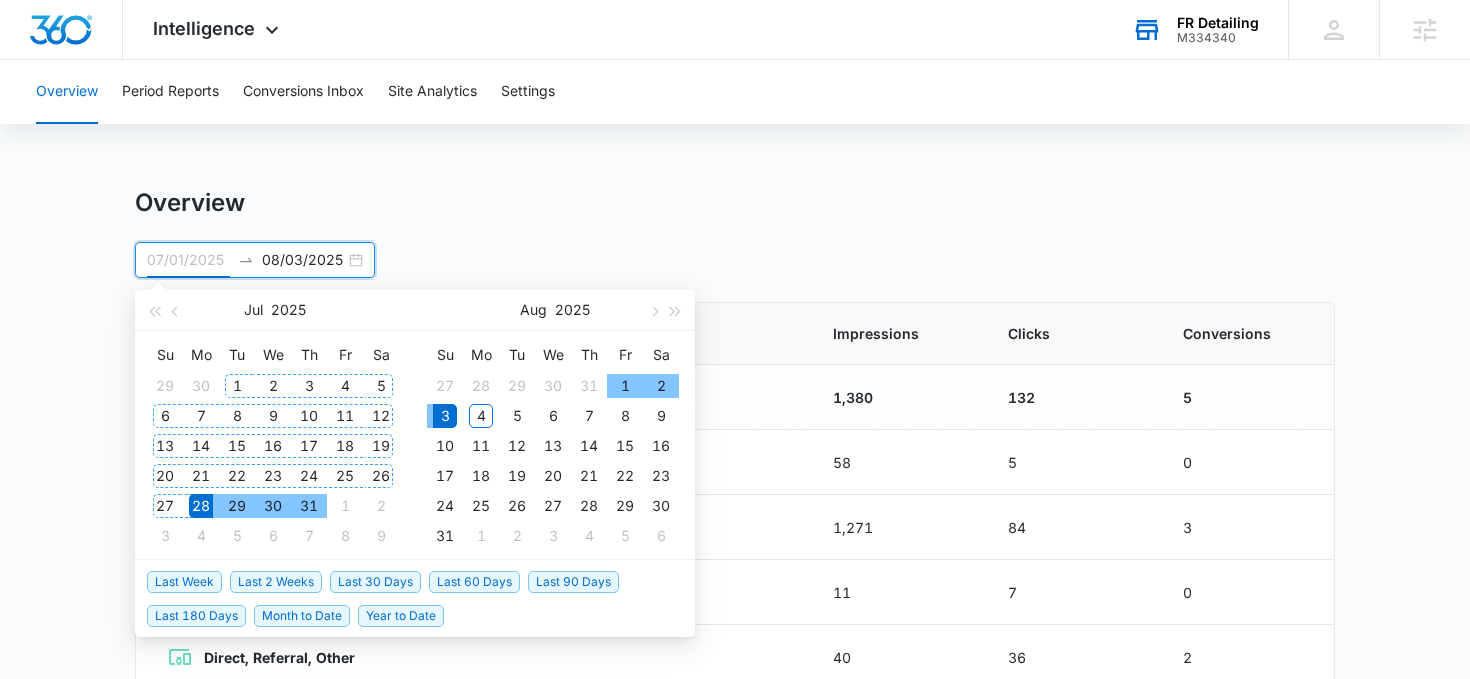 click on "1" at bounding box center [237, 386] 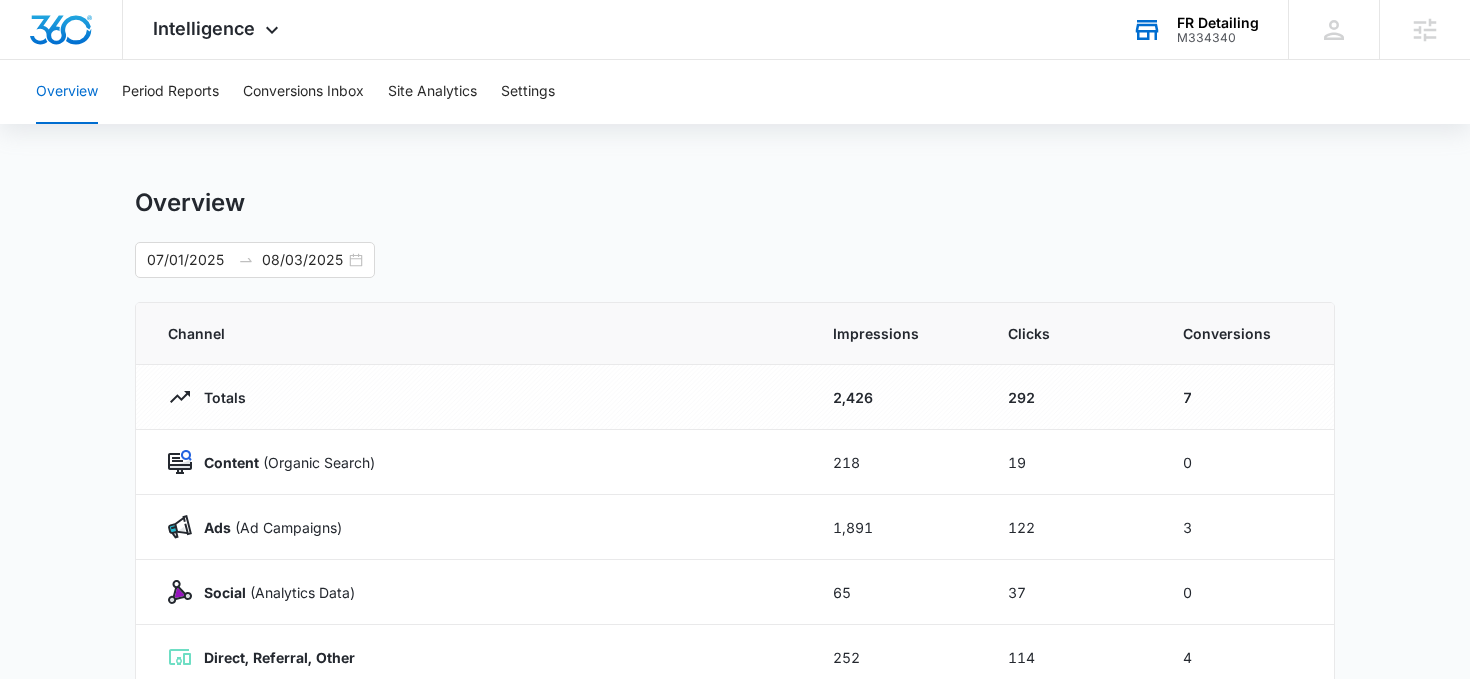 click on "Overview Period Reports Conversions Inbox Site Analytics Settings Overview [DATE] [DATE] Jul 2025 Su Mo Tu We Th Fr Sa 29 30 1 2 3 4 5 6 7 8 9 10 11 12 13 14 15 16 17 18 19 20 21 22 23 24 25 26 27 28 29 30 31 1 2 3 4 5 6 7 8 9 Aug 2025 Su Mo Tu We Th Fr Sa 27 28 29 30 31 1 2 3 4 5 6 7 8 9 10 11 12 13 14 15 16 17 18 19 20 21 22 23 24 25 26 27 28 29 30 31 1 2 3 4 5 6 Last  Week Last 2 Weeks Last 30 Days Last 60 Days Last 90 Days Last 180 Days Month to Date Year to Date Channel Impressions Clicks Conversions Totals   2,426 292 7 Content   (Organic Search) 218 19 0 Ads   (Ad Campaigns) 1,891 122 3 Social   (Analytics Data) 65 37 0 Direct, Referral, Other   252 114 4 Breakdown of Clicks and Overall Conversions [DATE] [DATE] [DATE] [DATE] [DATE] [DATE] [DATE] 0 8 16 24 32 Clicks 0 1 2 2 3 Conversions Organic Search Ad Campaigns Social Direct, Referral, Other Conversions" at bounding box center (735, 649) 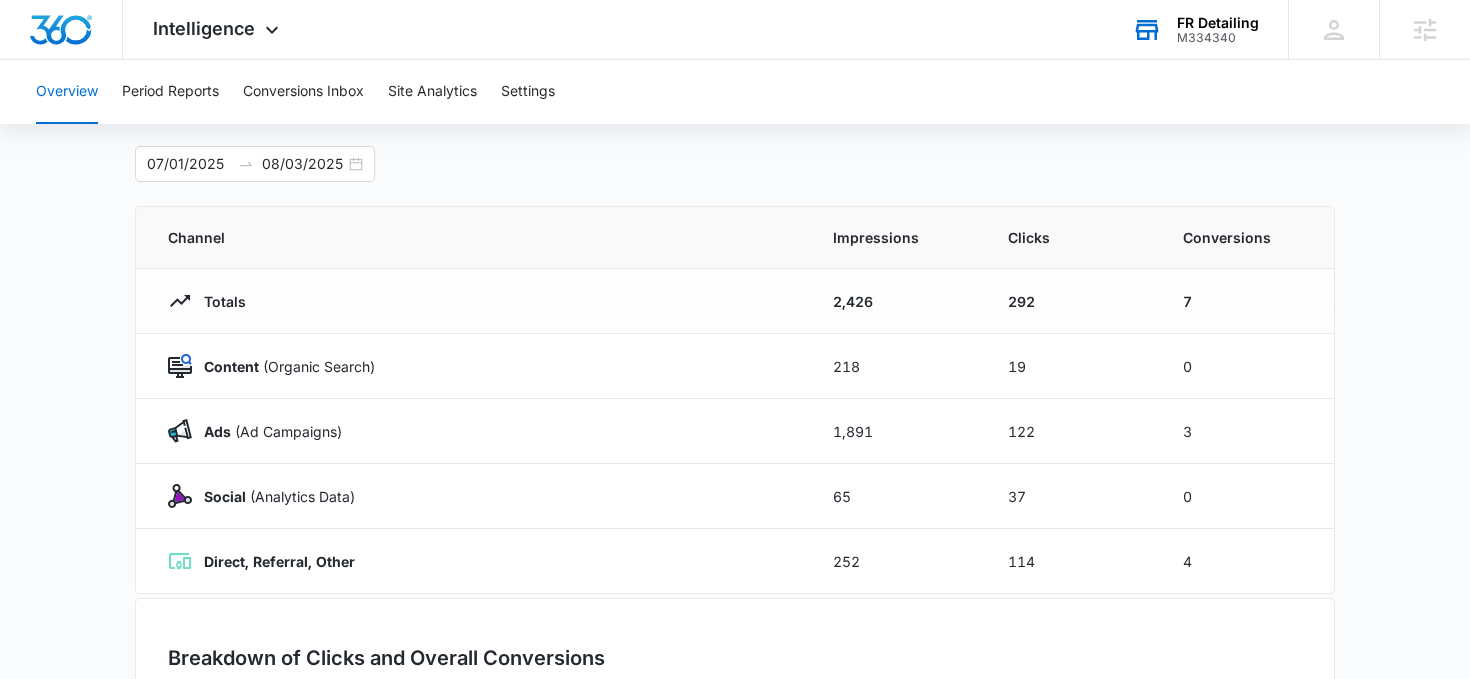 scroll, scrollTop: 97, scrollLeft: 0, axis: vertical 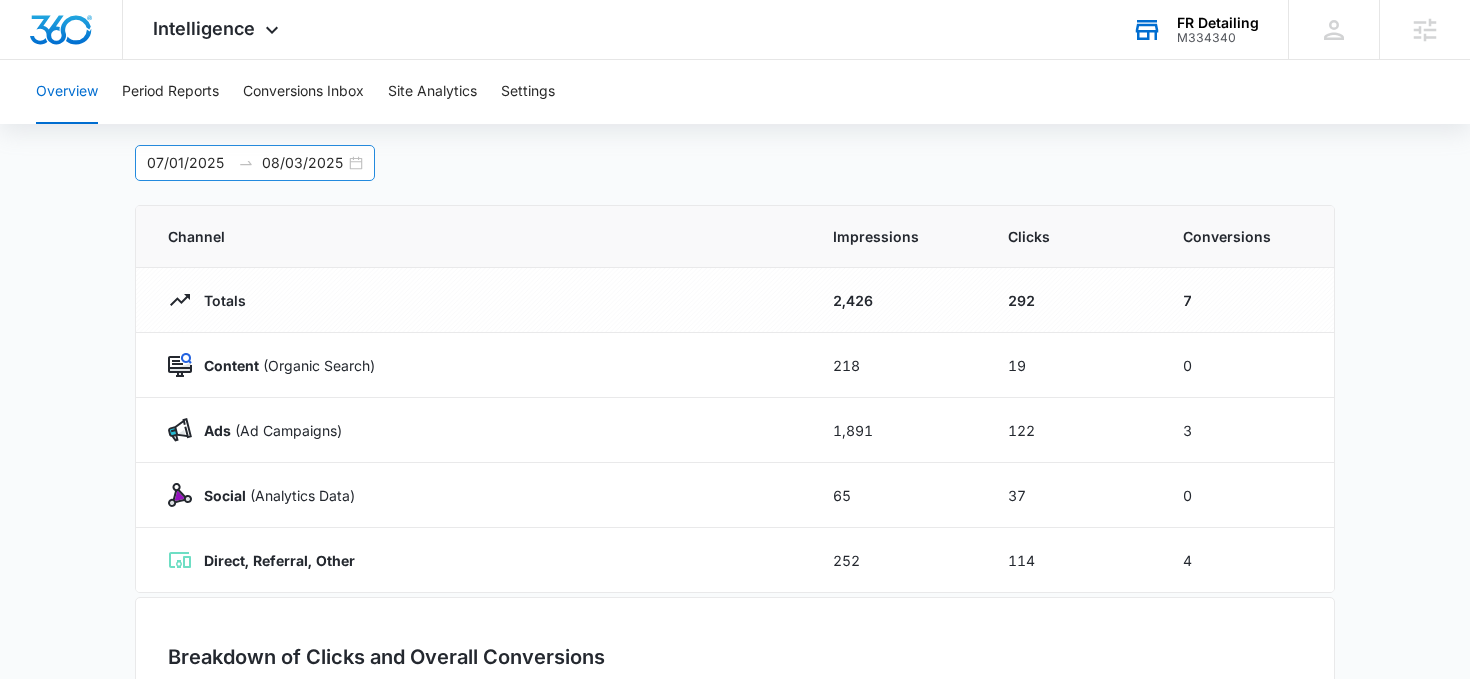 click on "[DATE] [DATE]" at bounding box center [255, 163] 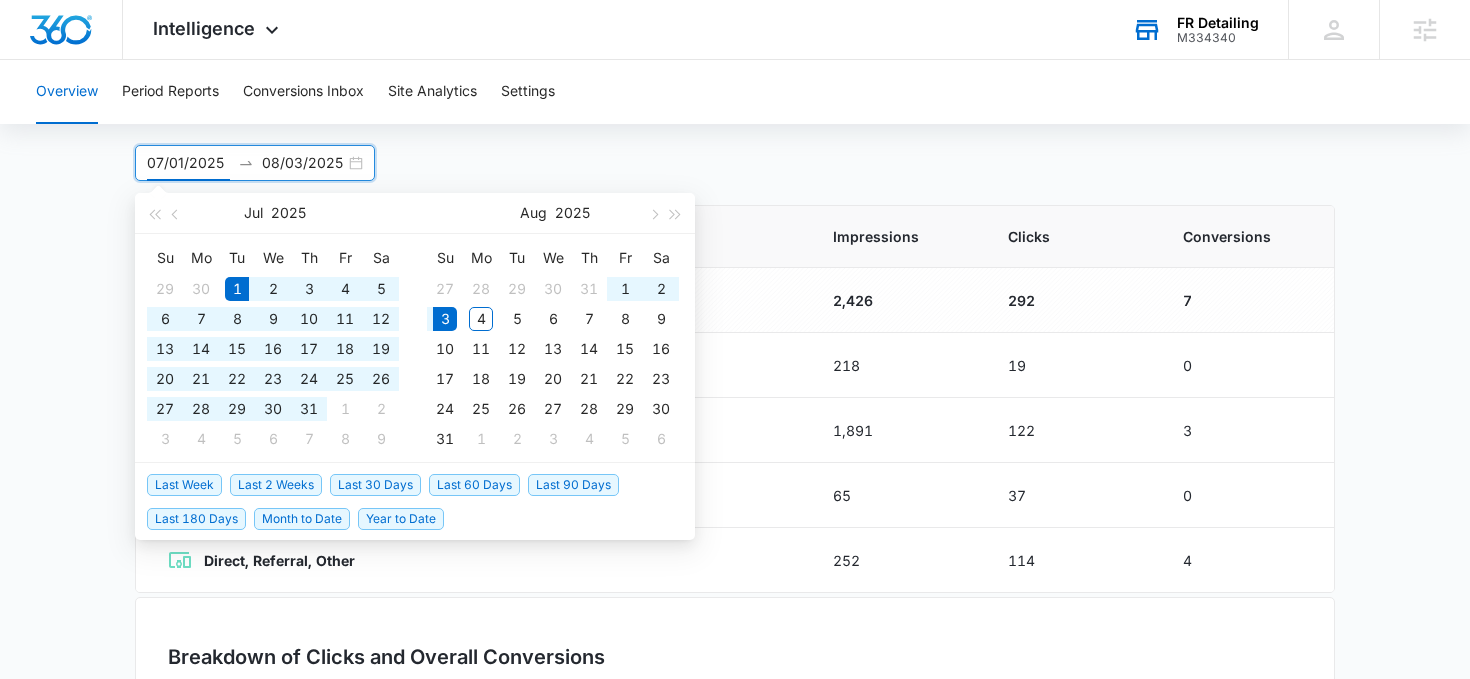 click on "07/01/2025" at bounding box center [188, 163] 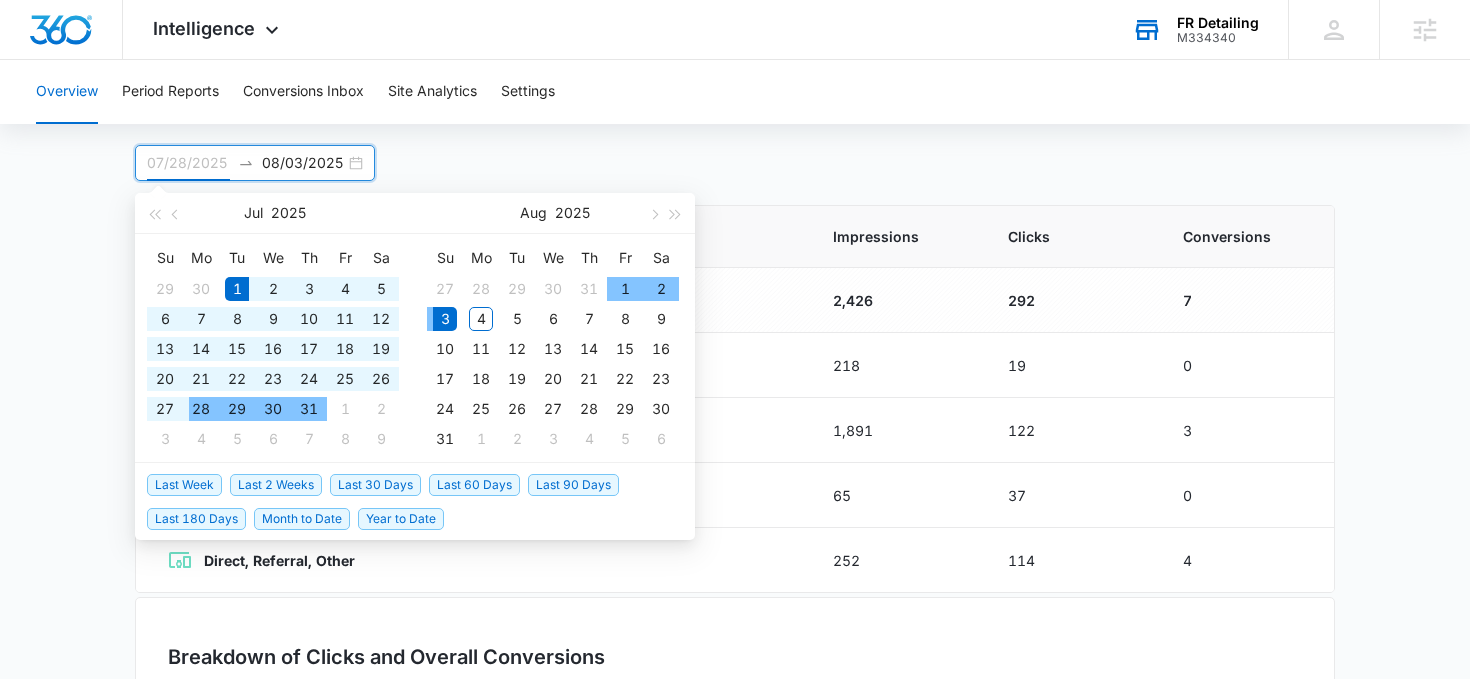 click on "28" at bounding box center [201, 409] 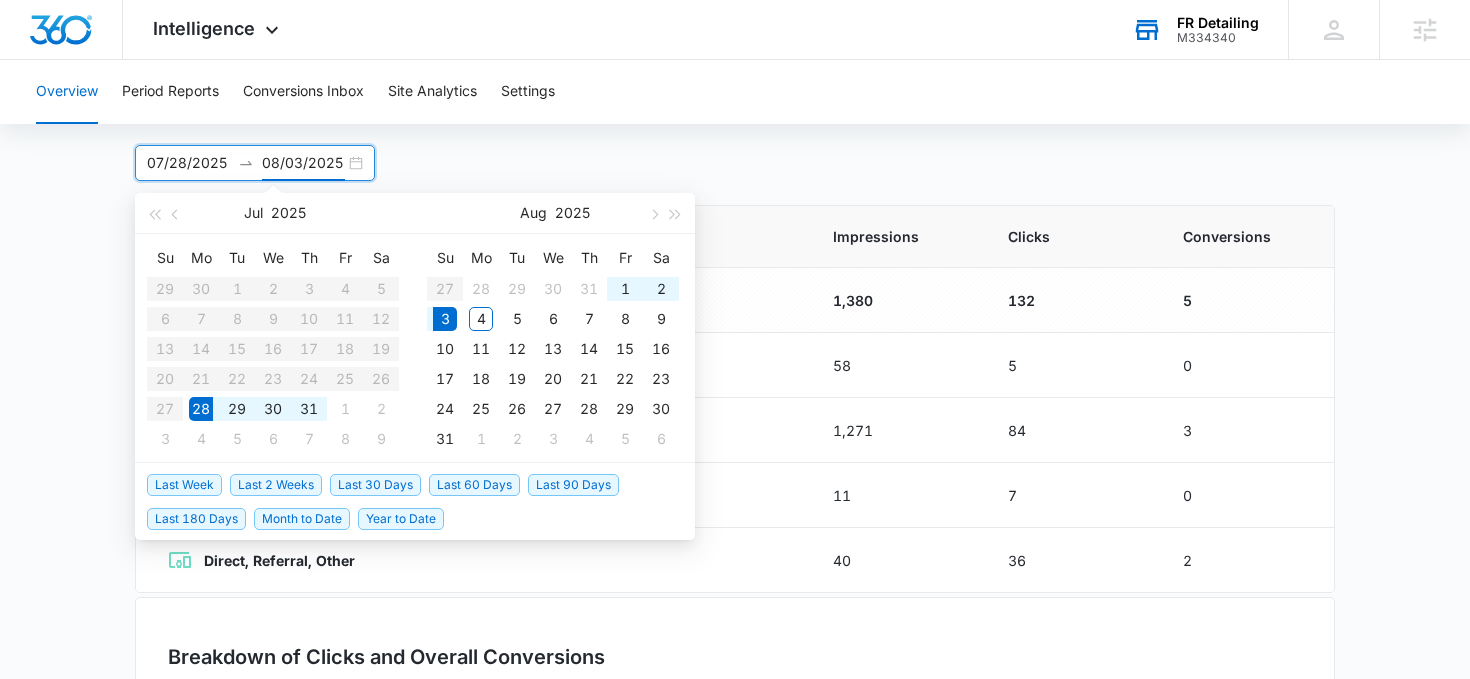 click on "Overview [DATE] [DATE] Jul 2025 Su Mo Tu We Th Fr Sa 29 30 1 2 3 4 5 6 7 8 9 10 11 12 13 14 15 16 17 18 19 20 21 22 23 24 25 26 27 28 29 30 31 1 2 3 4 5 6 7 8 9 Aug 2025 Su Mo Tu We Th Fr Sa 27 28 29 30 31 1 2 3 4 5 6 7 8 9 10 11 12 13 14 15 16 17 18 19 20 21 22 23 24 25 26 27 28 29 30 31 1 2 3 4 5 6 Last  Week Last 2 Weeks Last 30 Days Last 60 Days Last 90 Days Last 180 Days Month to Date Year to Date Channel Impressions Clicks Conversions Totals   1,380 132 5 Content   (Organic Search) 58 5 0 Ads   (Ad Campaigns) 1,271 84 3 Social   (Analytics Data) 11 7 0 Direct, Referral, Other   40 36 2 Breakdown of Clicks and Overall Conversions [DATE] [DATE] [DATE] [DATE] [DATE] [DATE] [DATE] 0 8 16 24 32 Clicks 0 1 2 2 3 Conversions Organic Search Ad Campaigns Social Direct, Referral, Other Conversions" at bounding box center (735, 616) 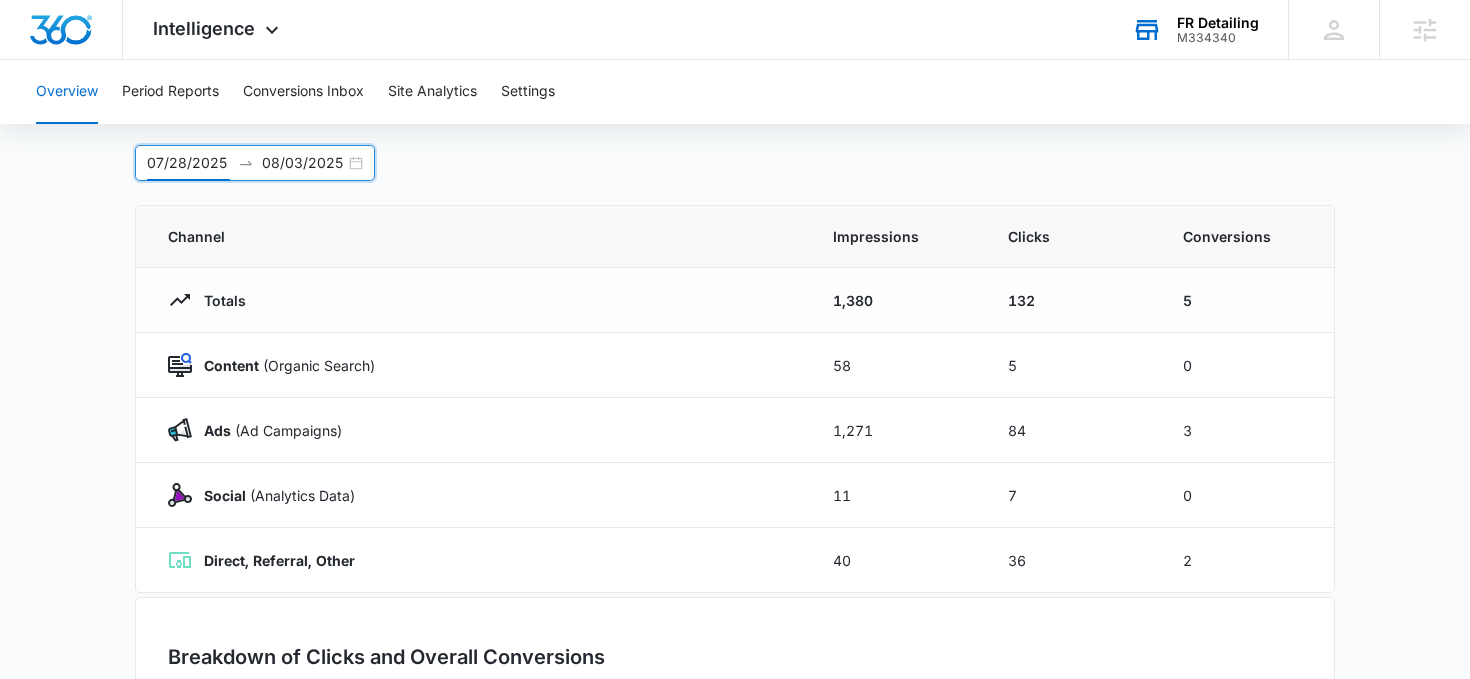 click on "07/28/2025" at bounding box center [188, 163] 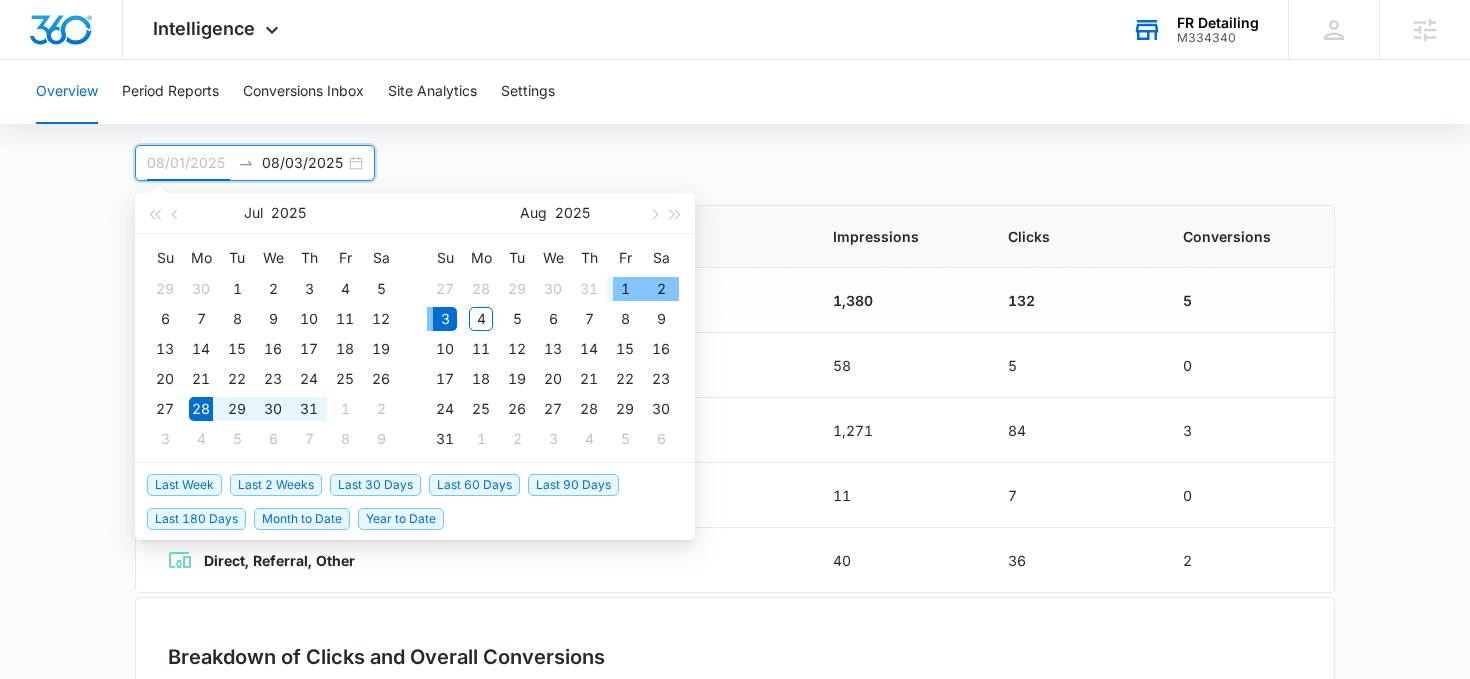 click on "1" at bounding box center [625, 289] 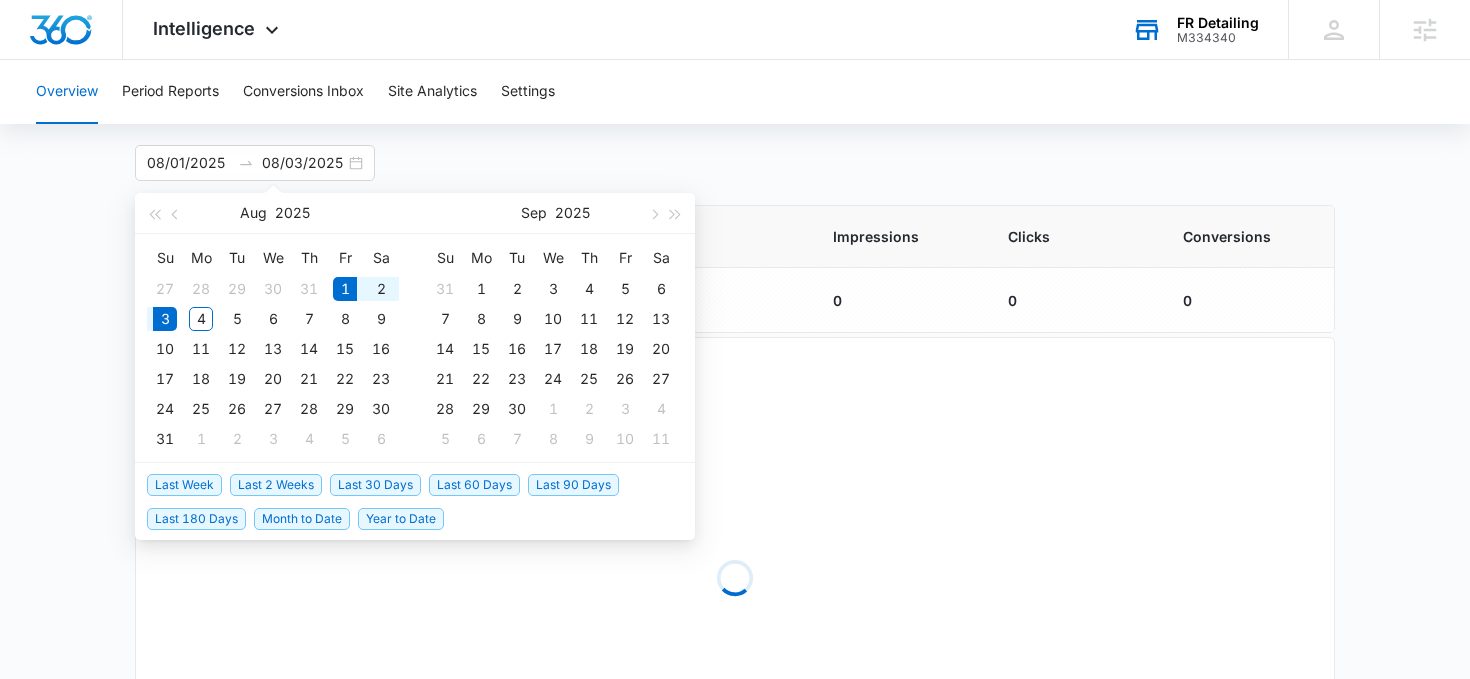 click on "[DATE] [DATE] Aug 2025 Su Mo Tu We Th Fr Sa 27 28 29 30 31 1 2 3 4 5 6 7 8 9 10 11 12 13 14 15 16 17 18 19 20 21 22 23 24 25 26 27 28 29 30 31 1 2 3 4 5 6 Sep 2025 Su Mo Tu We Th Fr Sa 31 1 2 3 4 5 6 7 8 9 10 11 12 13 14 15 16 17 18 19 20 21 22 23 24 25 26 27 28 29 30 1 2 3 4 5 6 7 8 9 10 11 Last  Week Last 2 Weeks Last 30 Days Last 60 Days Last 90 Days Last 180 Days Month to Date Year to Date" at bounding box center (735, 163) 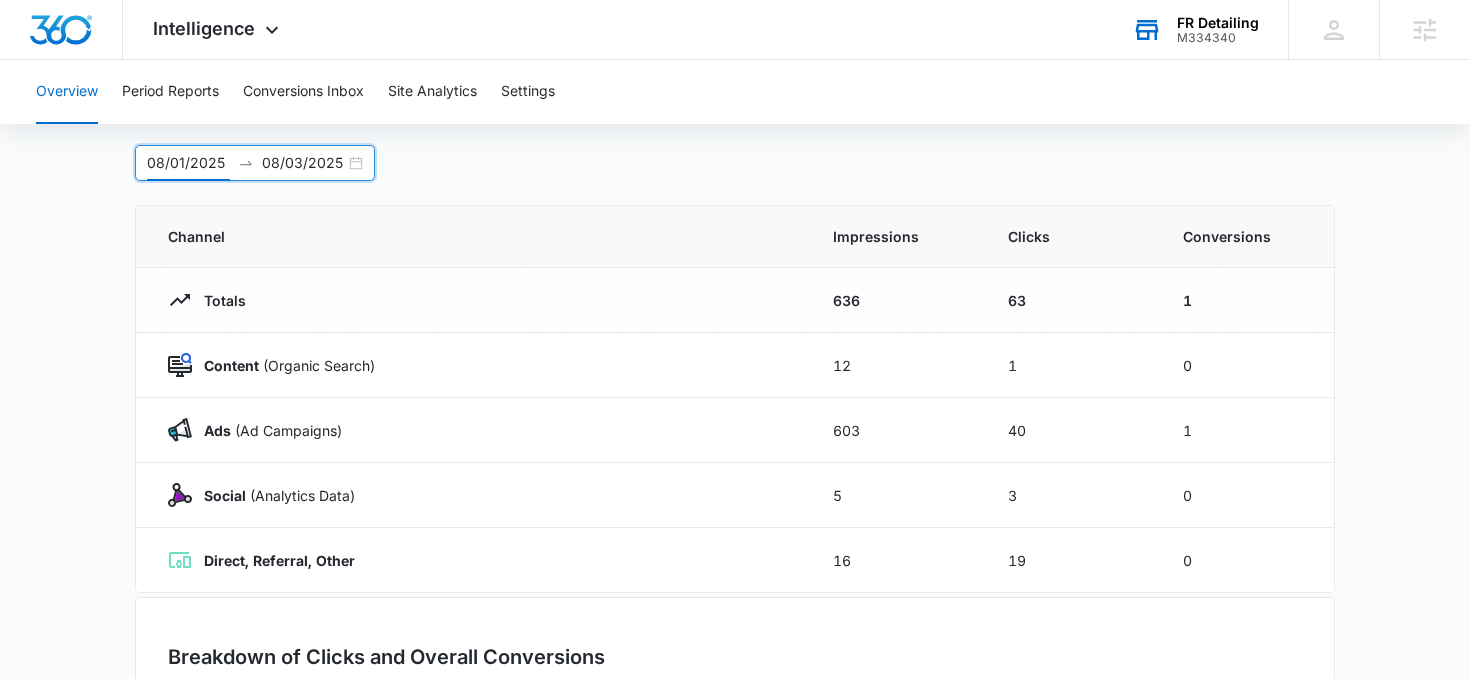 click on "08/01/2025" at bounding box center [188, 163] 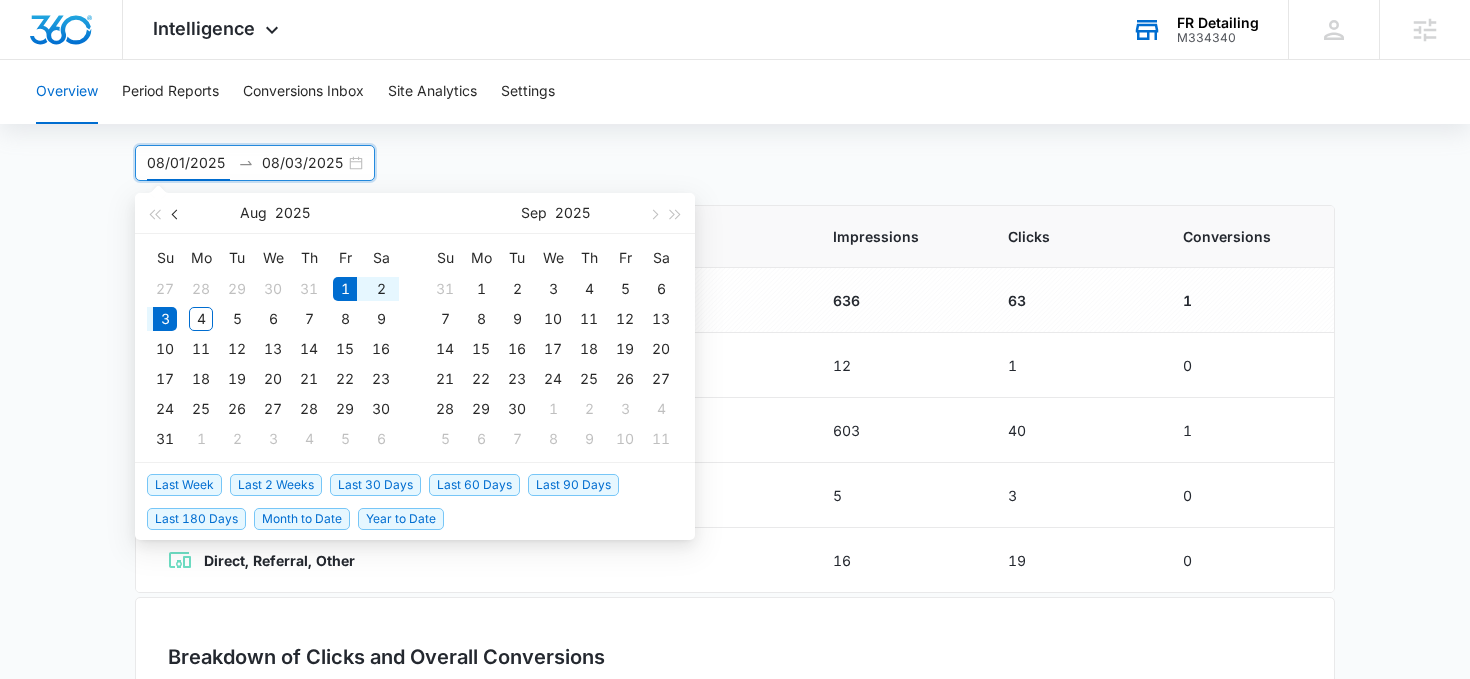 click at bounding box center (177, 214) 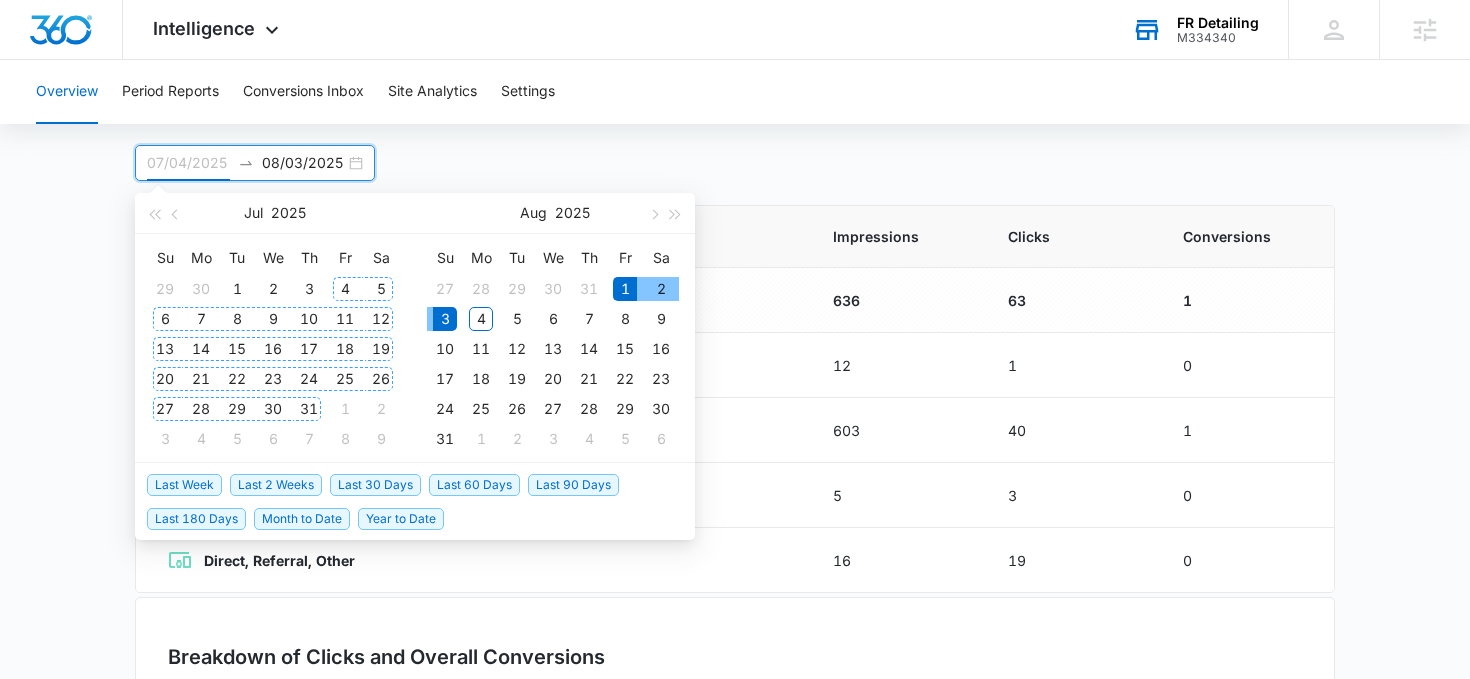 click on "4" at bounding box center (345, 289) 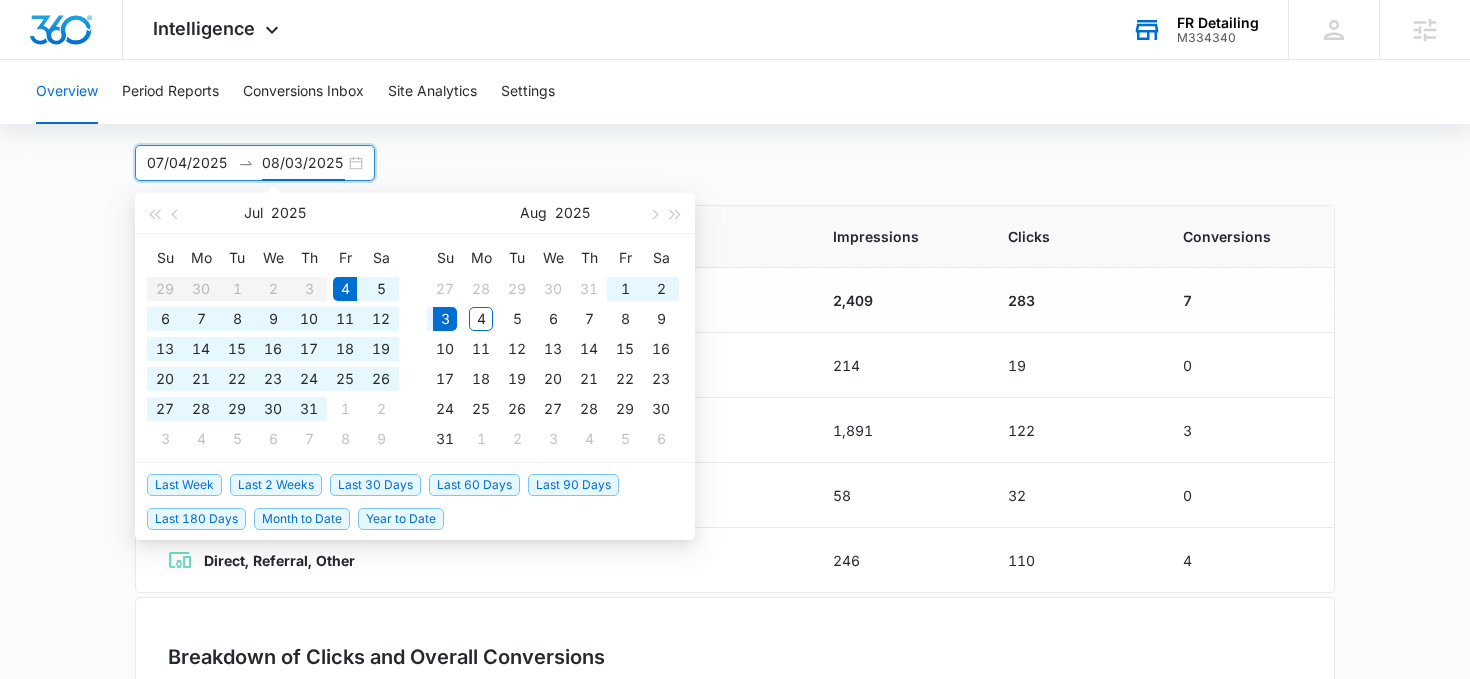 click on "[DATE] [DATE] Jul 2025 Su Mo Tu We Th Fr Sa 29 30 1 2 3 4 5 6 7 8 9 10 11 12 13 14 15 16 17 18 19 20 21 22 23 24 25 26 27 28 29 30 31 1 2 3 4 5 6 7 8 9 Aug 2025 Su Mo Tu We Th Fr Sa 27 28 29 30 31 1 2 3 4 5 6 7 8 9 10 11 12 13 14 15 16 17 18 19 20 21 22 23 24 25 26 27 28 29 30 31 1 2 3 4 5 6 Last  Week Last 2 Weeks Last 30 Days Last 60 Days Last 90 Days Last 180 Days Month to Date Year to Date" at bounding box center (735, 163) 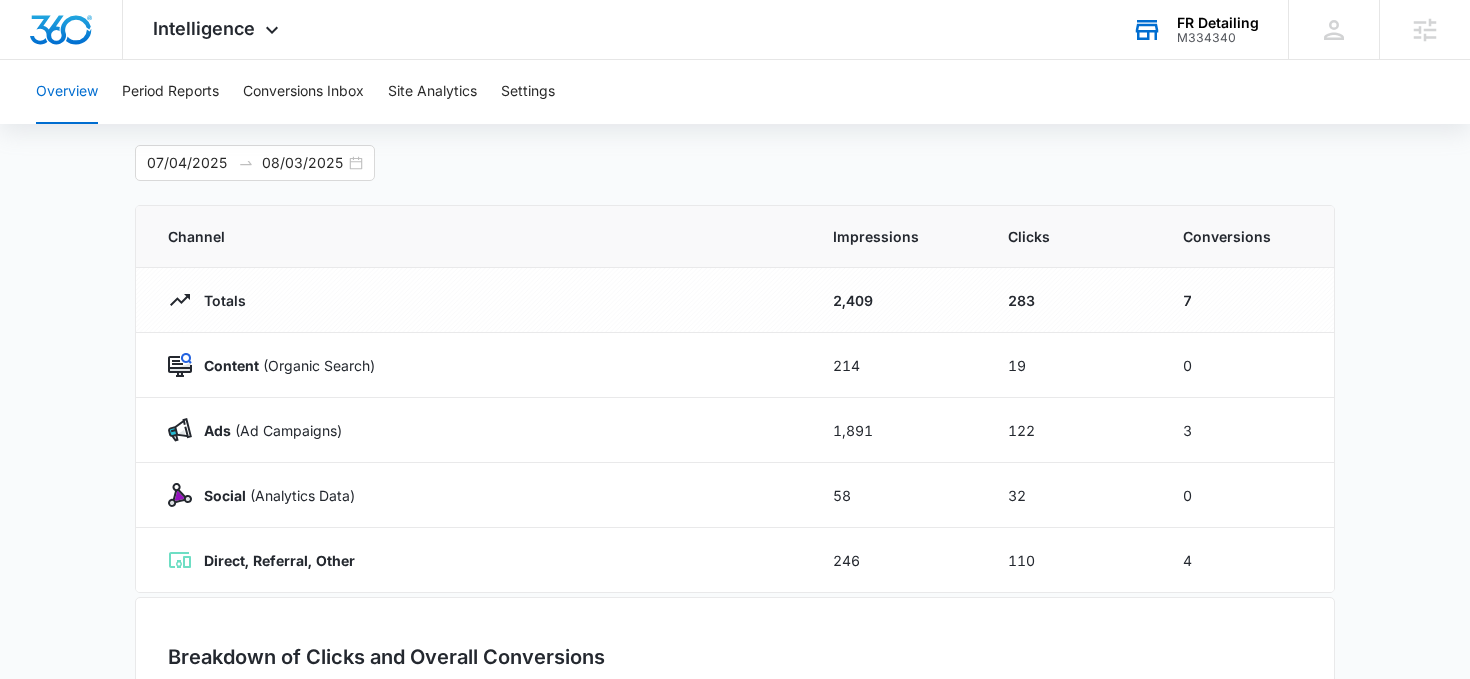 click on "[DATE] [DATE] Jul 2025 Su Mo Tu We Th Fr Sa 29 30 1 2 3 4 5 6 7 8 9 10 11 12 13 14 15 16 17 18 19 20 21 22 23 24 25 26 27 28 29 30 31 1 2 3 4 5 6 7 8 9 Aug 2025 Su Mo Tu We Th Fr Sa 27 28 29 30 31 1 2 3 4 5 6 7 8 9 10 11 12 13 14 15 16 17 18 19 20 21 22 23 24 25 26 27 28 29 30 31 1 2 3 4 5 6 Last  Week Last 2 Weeks Last 30 Days Last 60 Days Last 90 Days Last 180 Days Month to Date Year to Date" at bounding box center (735, 163) 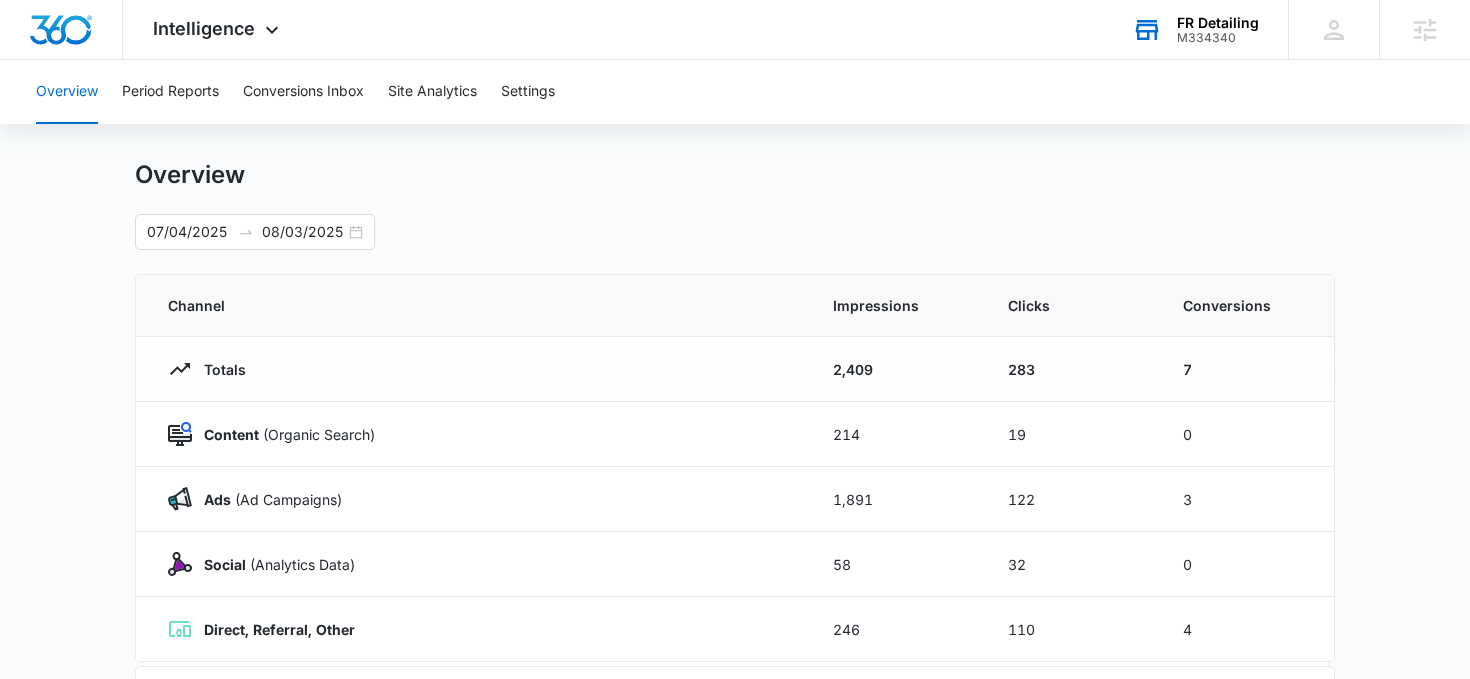 scroll, scrollTop: 31, scrollLeft: 0, axis: vertical 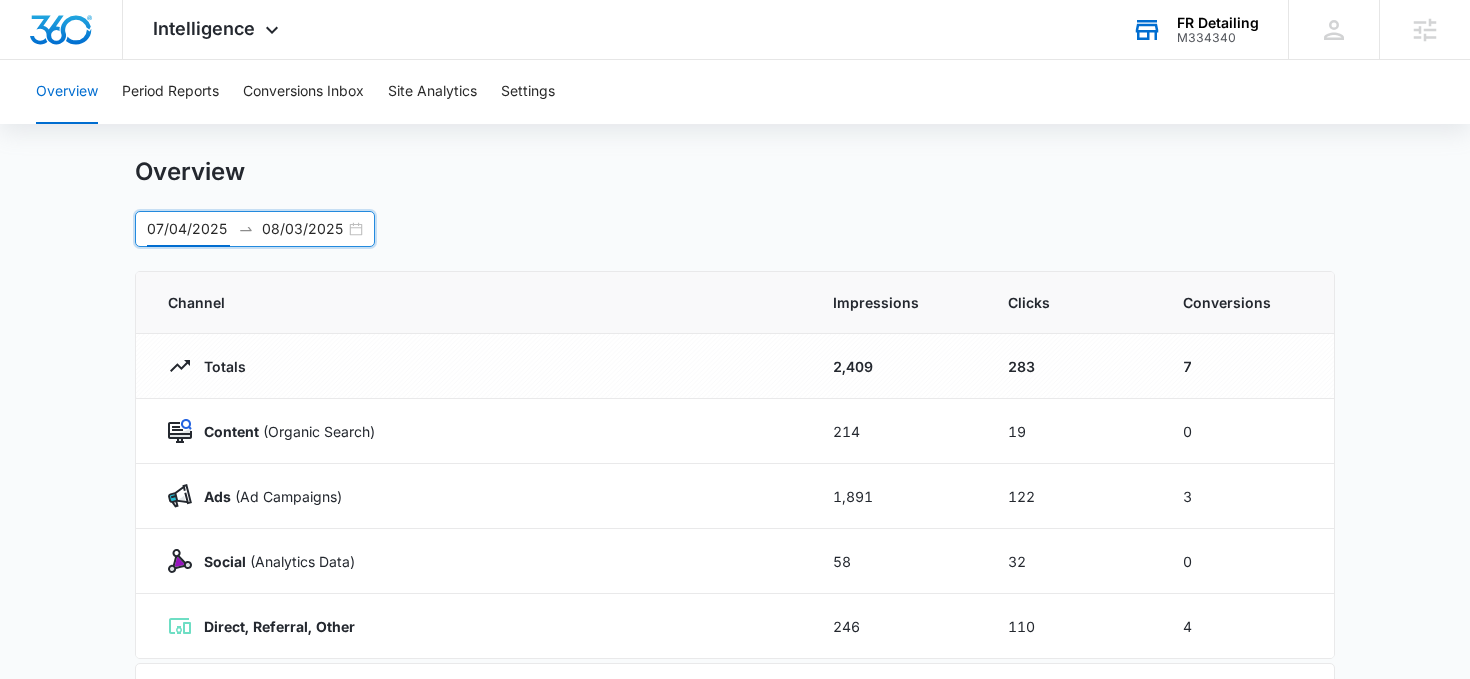 click on "07/04/2025" at bounding box center (188, 229) 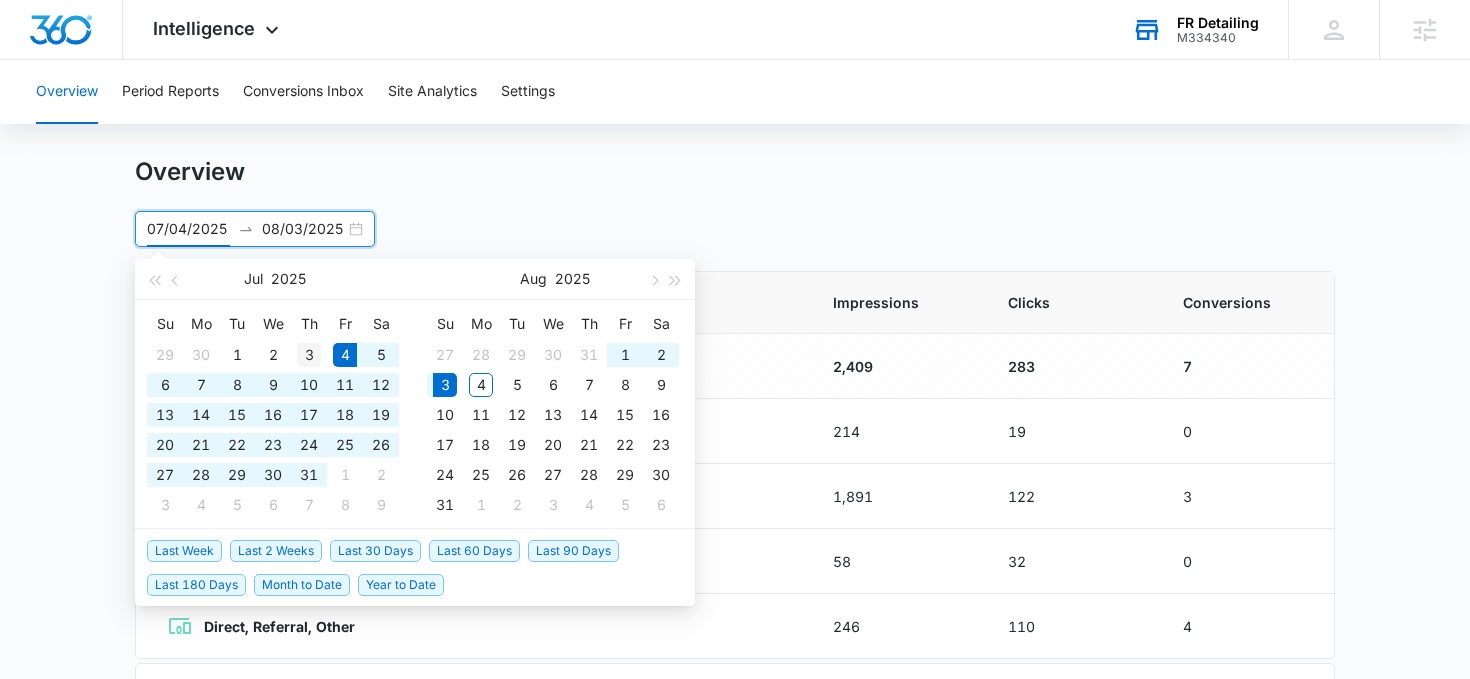 type on "07/03/2025" 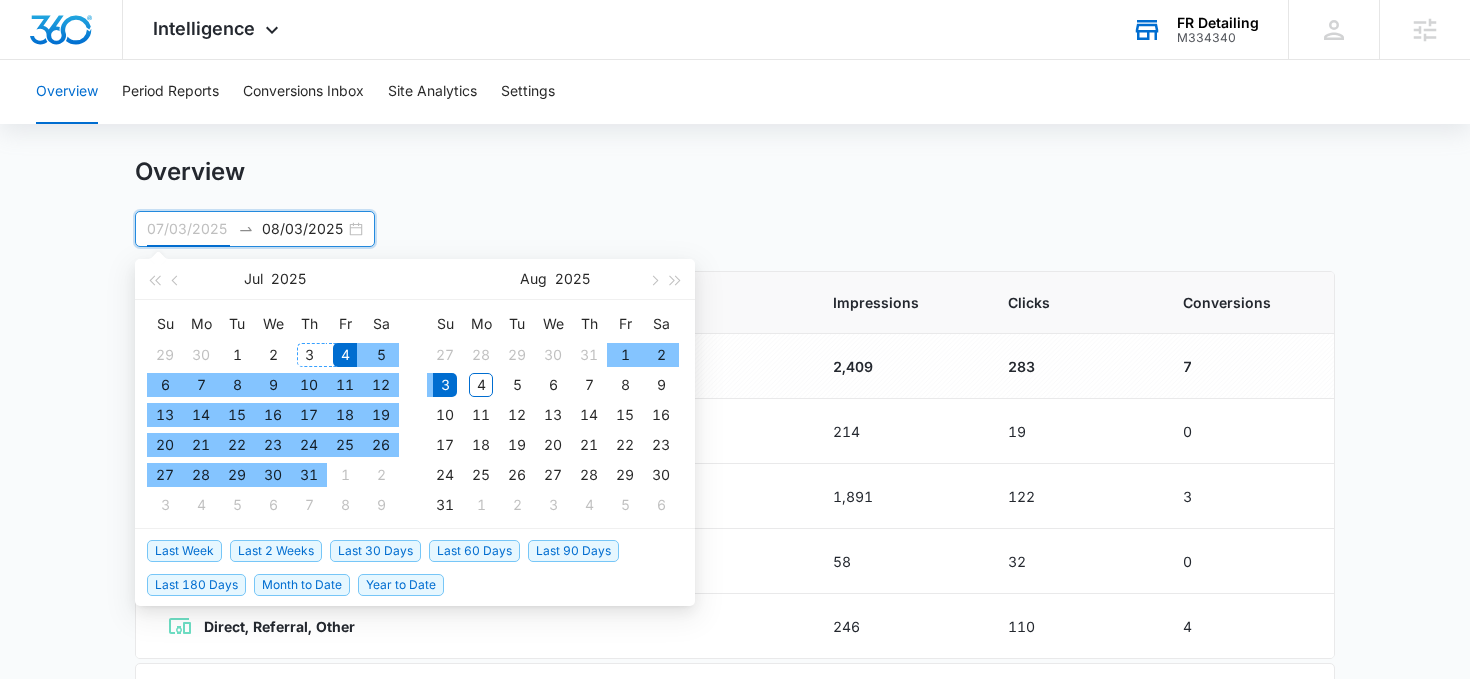 click on "3" at bounding box center (309, 355) 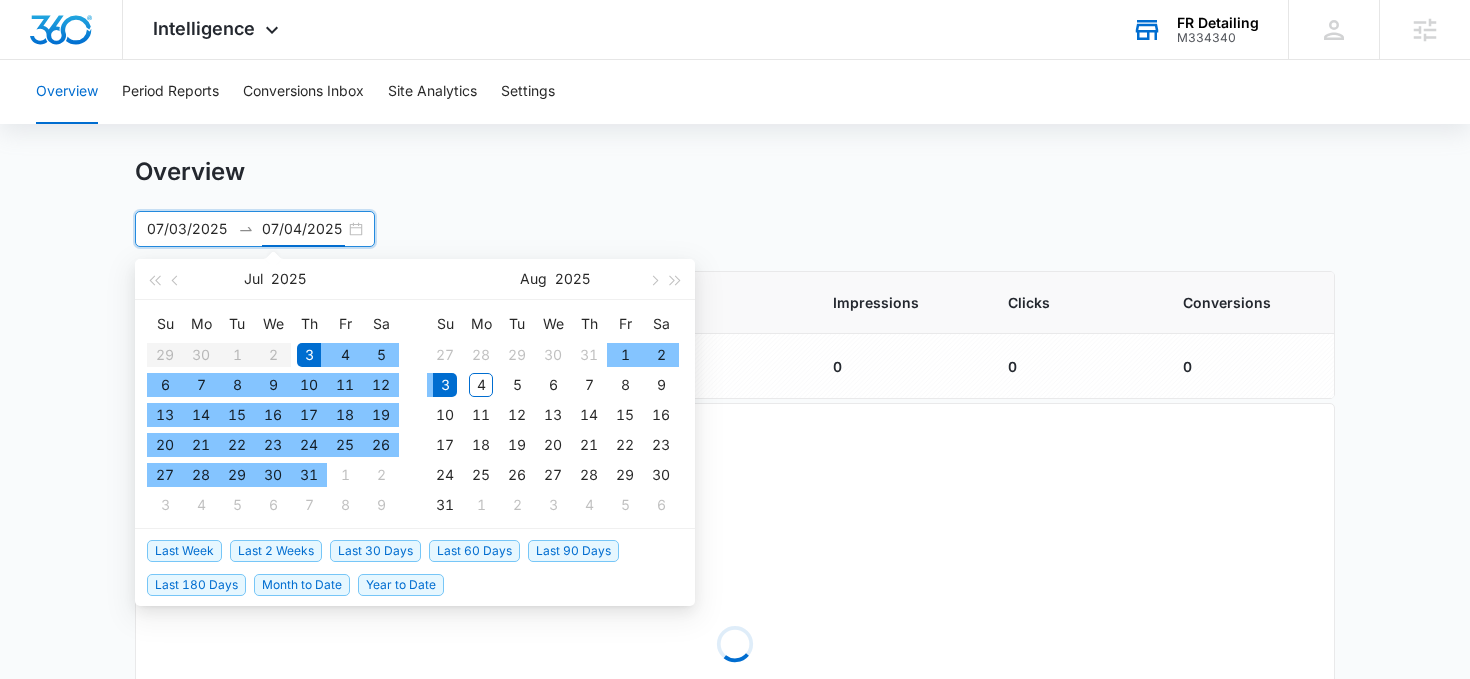type on "08/03/2025" 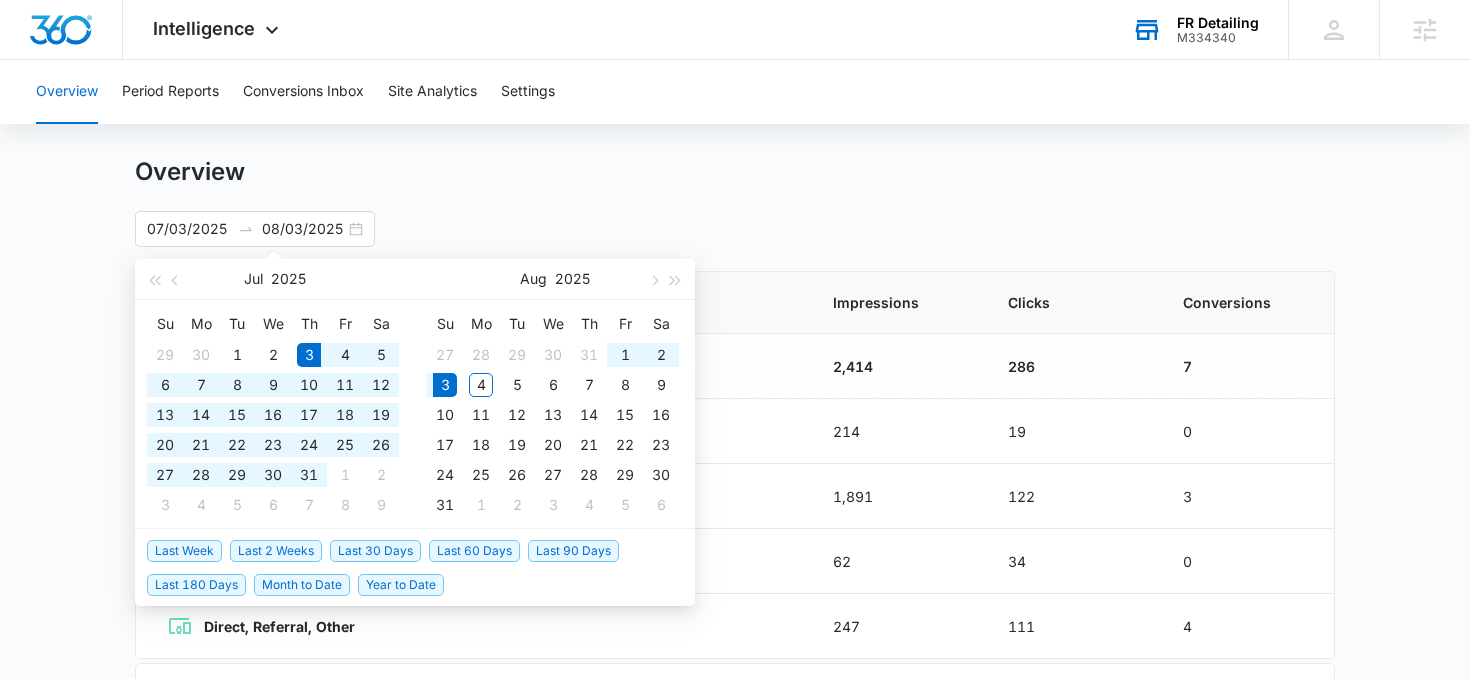click on "Overview [DATE] [DATE] Jul 2025 Su Mo Tu We Th Fr Sa 29 30 1 2 3 4 5 6 7 8 9 10 11 12 13 14 15 16 17 18 19 20 21 22 23 24 25 26 27 28 29 30 31 1 2 3 4 5 6 7 8 9 Aug 2025 Su Mo Tu We Th Fr Sa 27 28 29 30 31 1 2 3 4 5 6 7 8 9 10 11 12 13 14 15 16 17 18 19 20 21 22 23 24 25 26 27 28 29 30 31 1 2 3 4 5 6 Last  Week Last 2 Weeks Last 30 Days Last 60 Days Last 90 Days Last 180 Days Month to Date Year to Date" at bounding box center (735, 202) 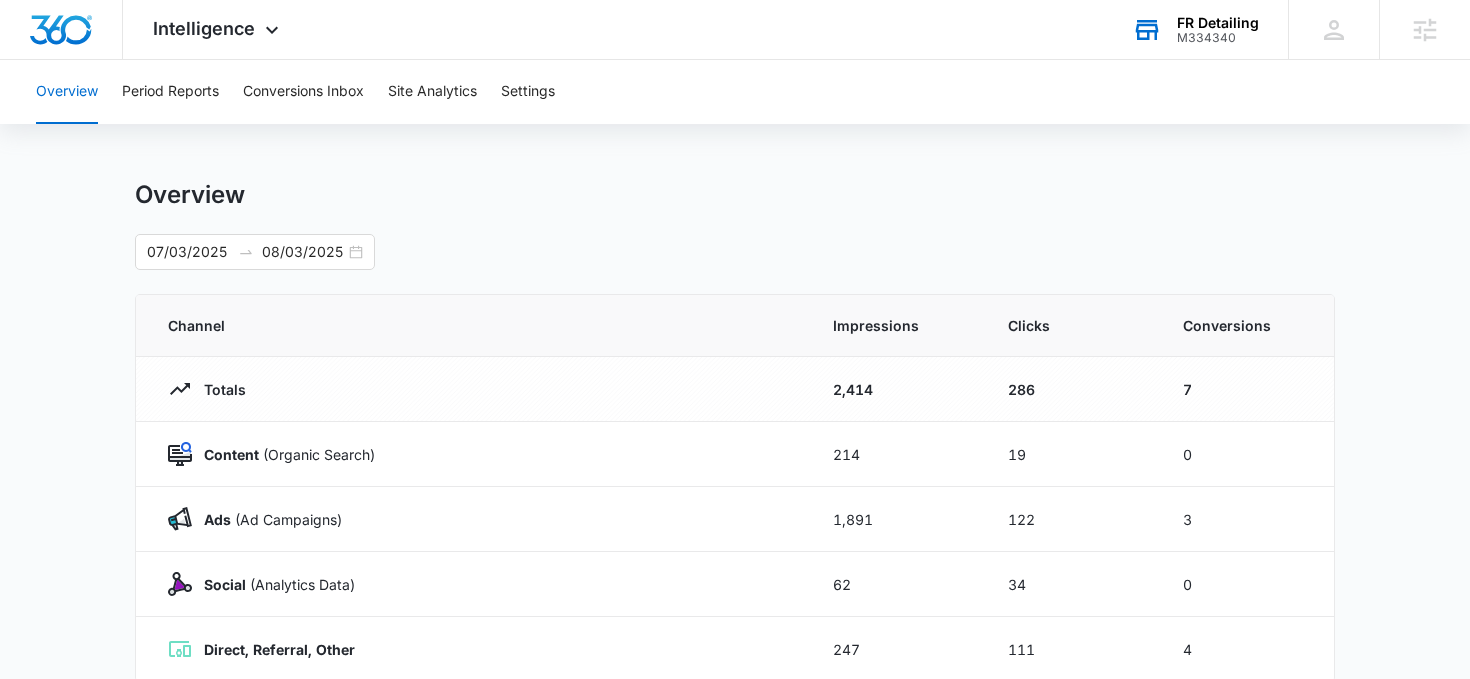 scroll, scrollTop: 16, scrollLeft: 0, axis: vertical 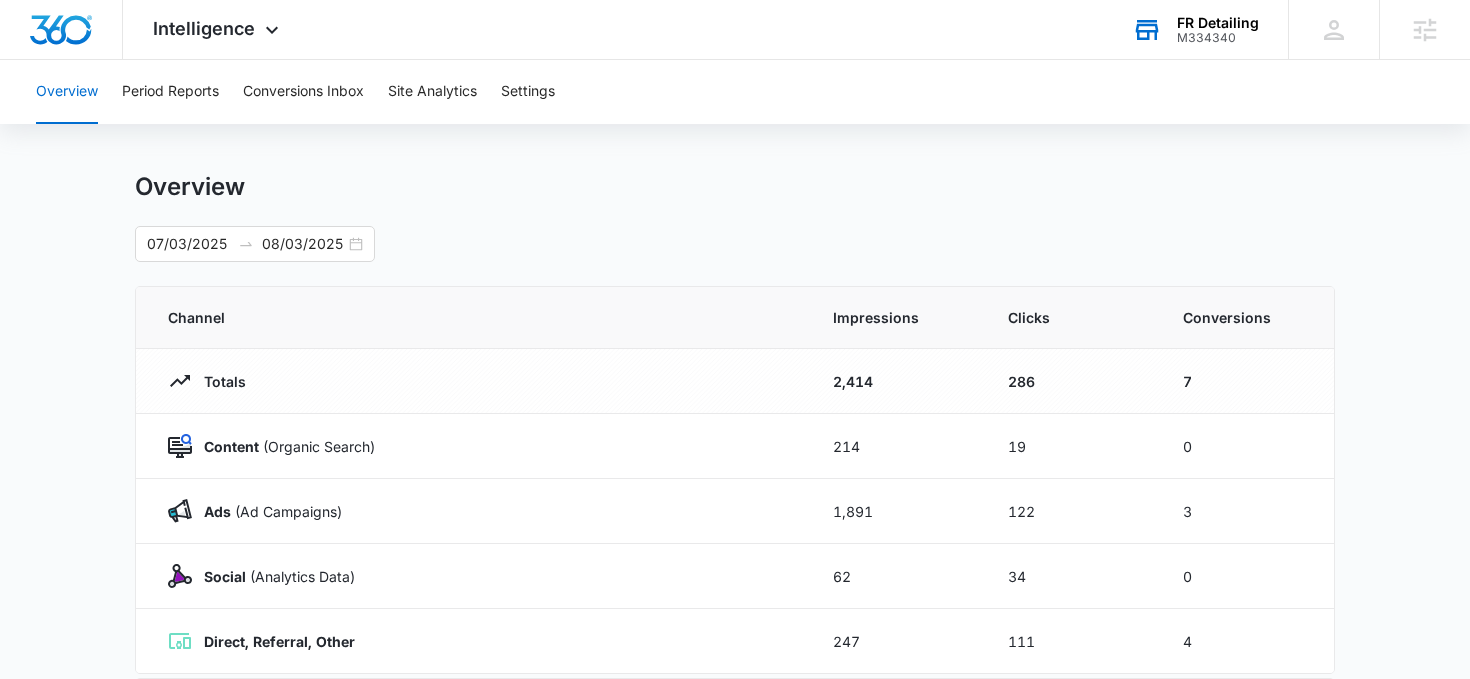 click on "Overview [DATE] [DATE] Jul 2025 Su Mo Tu We Th Fr Sa 29 30 1 2 3 4 5 6 7 8 9 10 11 12 13 14 15 16 17 18 19 20 21 22 23 24 25 26 27 28 29 30 31 1 2 3 4 5 6 7 8 9 Aug 2025 Su Mo Tu We Th Fr Sa 27 28 29 30 31 1 2 3 4 5 6 7 8 9 10 11 12 13 14 15 16 17 18 19 20 21 22 23 24 25 26 27 28 29 30 31 1 2 3 4 5 6 Last  Week Last 2 Weeks Last 30 Days Last 60 Days Last 90 Days Last 180 Days Month to Date Year to Date Channel Impressions Clicks Conversions Totals   2,414 286 7 Content   (Organic Search) 214 19 0 Ads   (Ad Campaigns) 1,891 122 3 Social   (Analytics Data) 62 34 0 Direct, Referral, Other   247 111 4 Breakdown of Clicks and Overall Conversions [DATE] [DATE] [DATE] [DATE] [DATE] [DATE] [DATE] 0 8 16 24 32 Clicks 0 1 2 2 3 Conversions Organic Search Ad Campaigns Social Direct, Referral, Other Conversions" at bounding box center [735, 697] 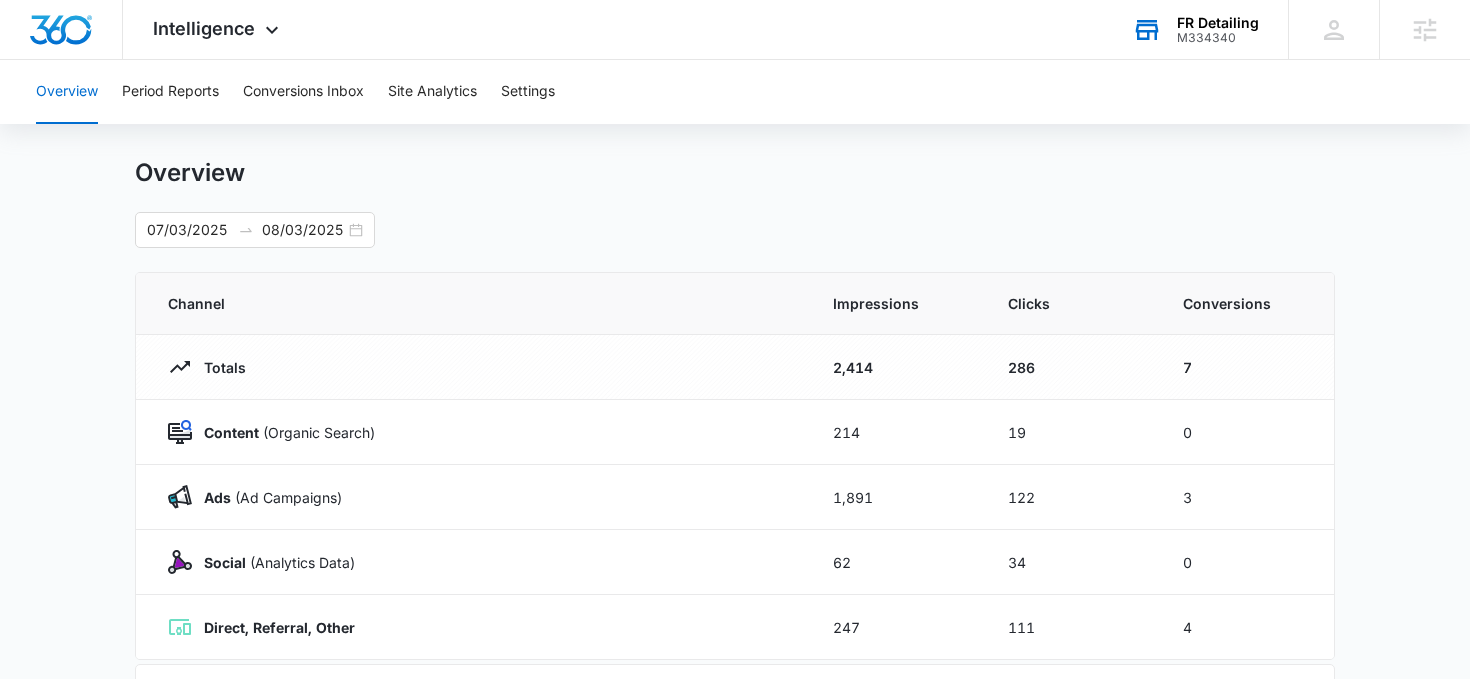 scroll, scrollTop: 16, scrollLeft: 0, axis: vertical 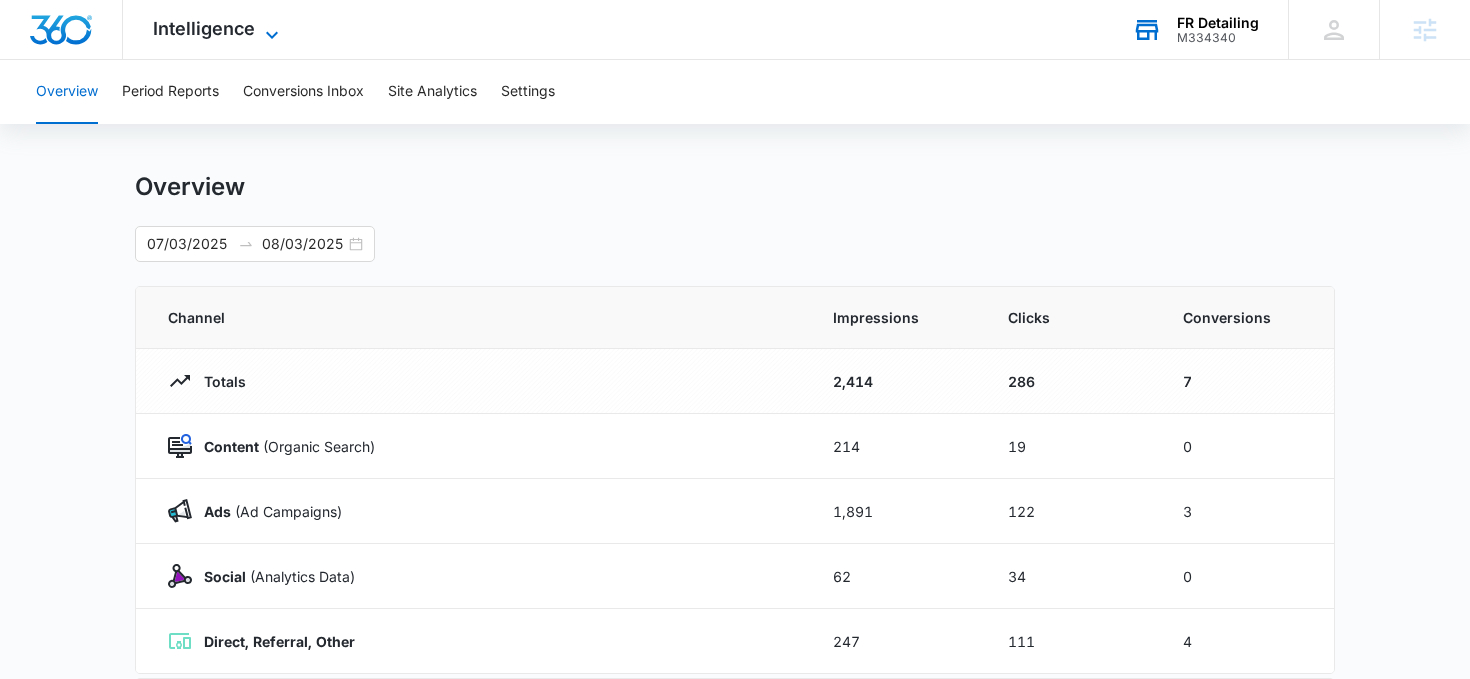 click on "Intelligence" at bounding box center [204, 28] 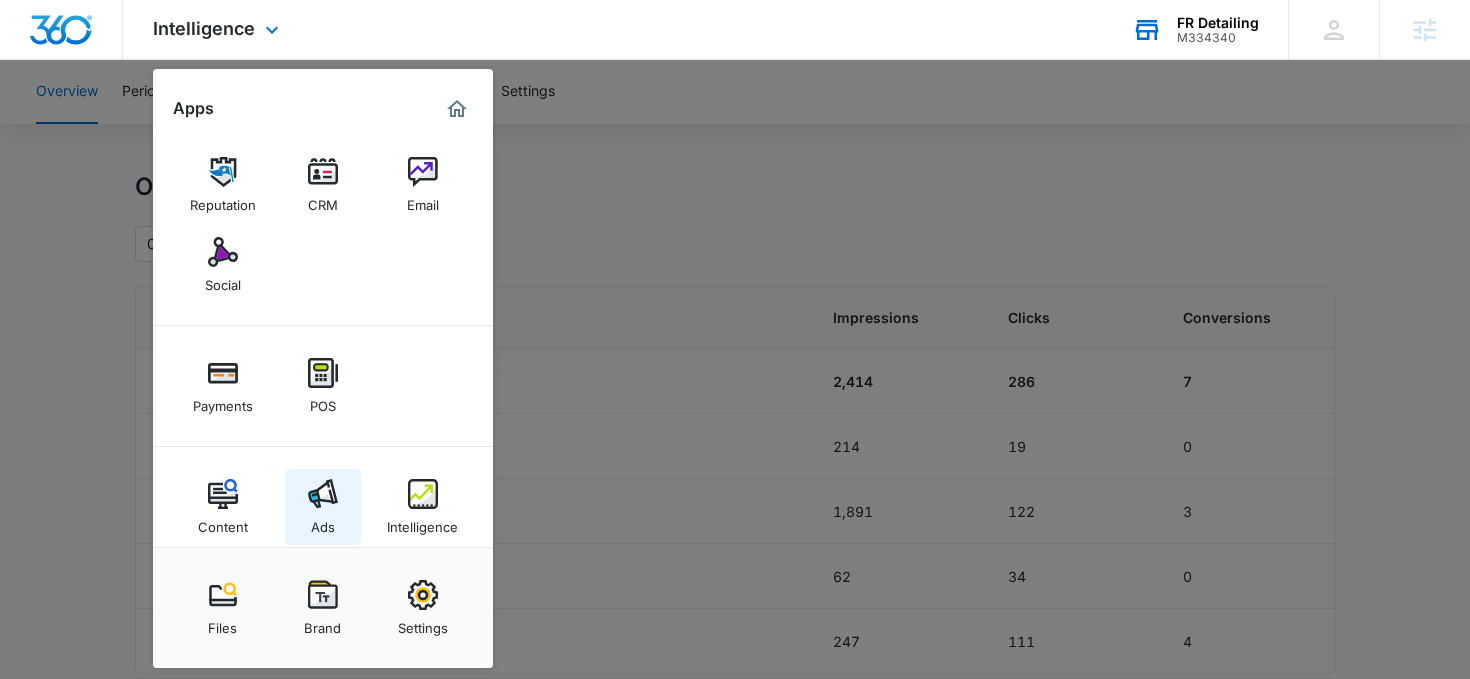 click on "Ads" at bounding box center (323, 507) 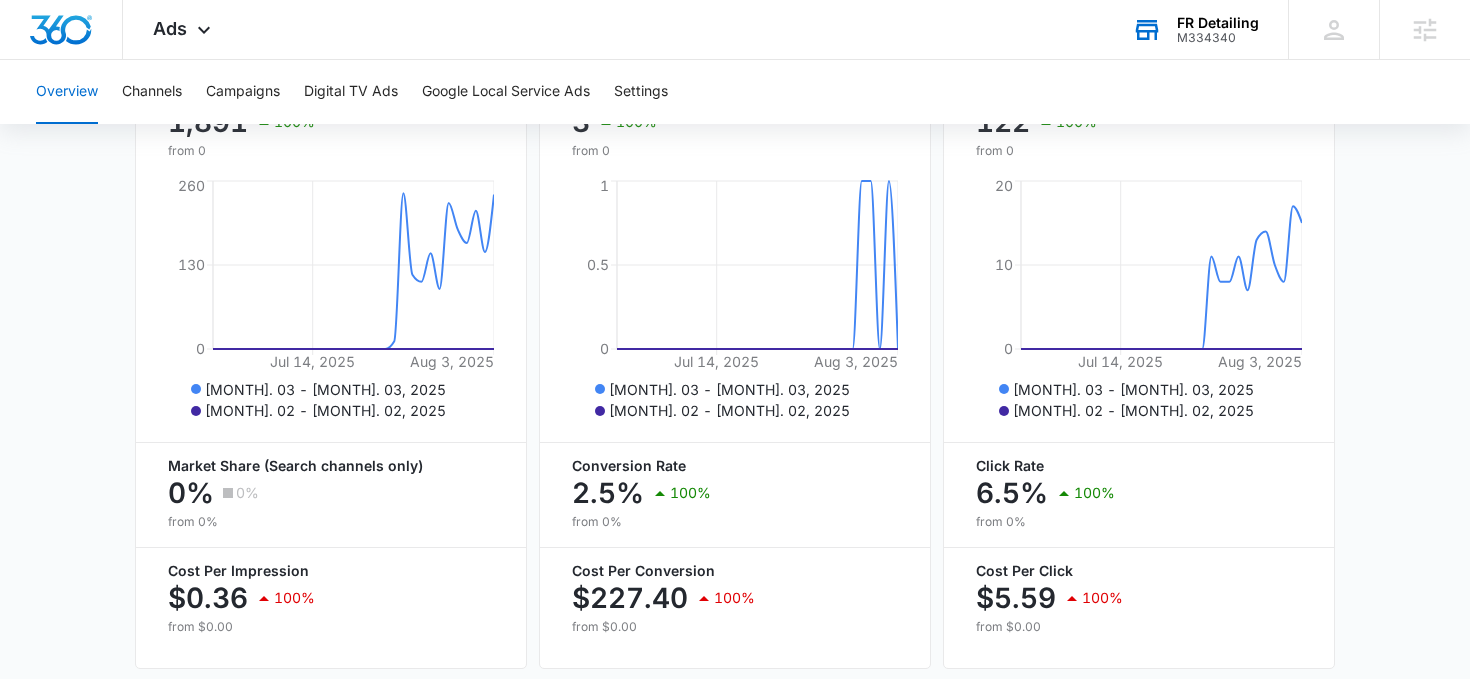 scroll, scrollTop: 945, scrollLeft: 0, axis: vertical 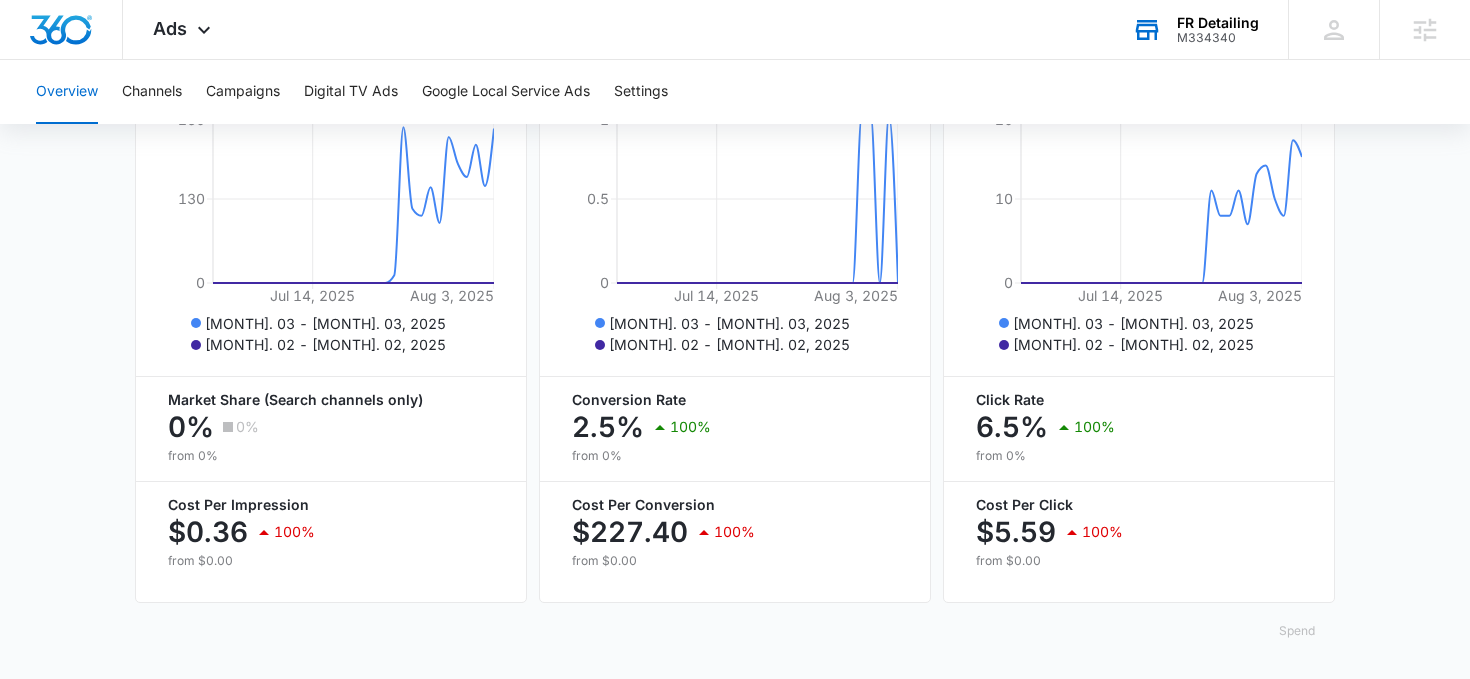 click on "Spend" at bounding box center (1297, 631) 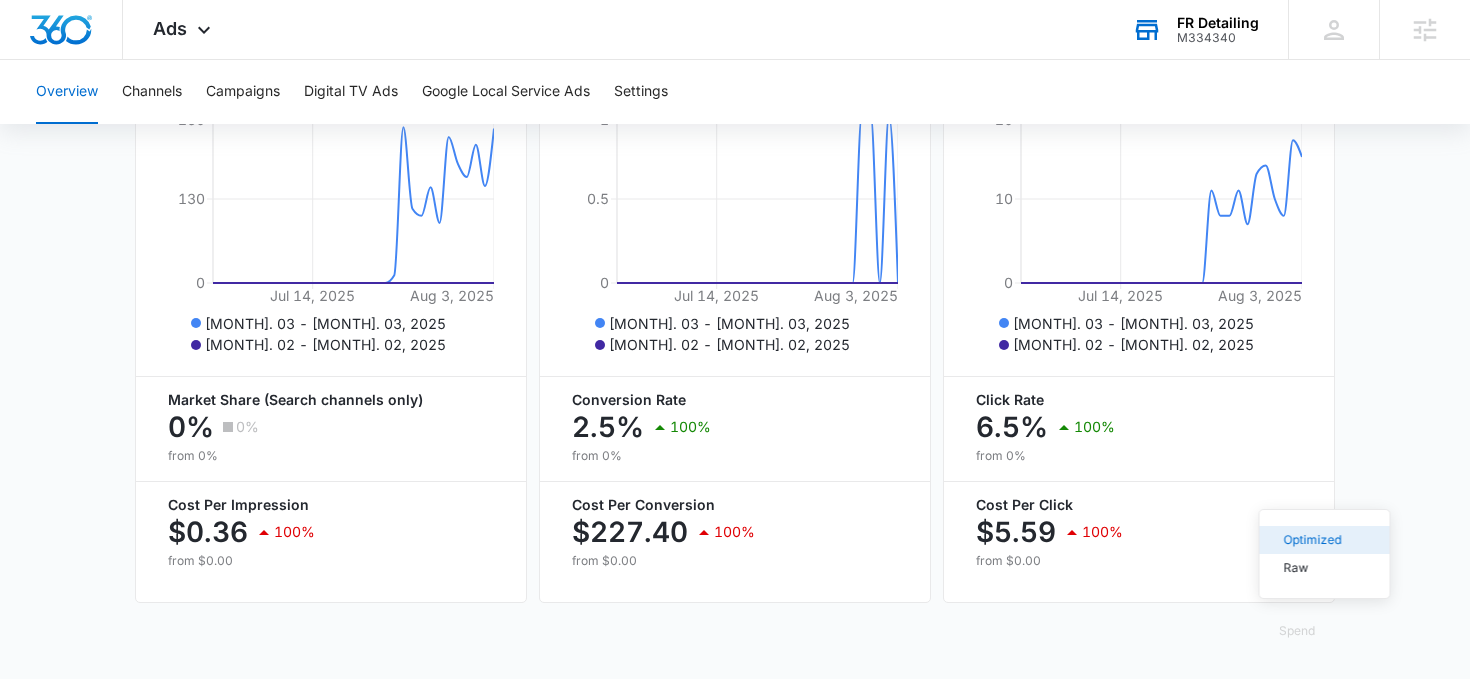 click on "Optimized" at bounding box center (1313, 540) 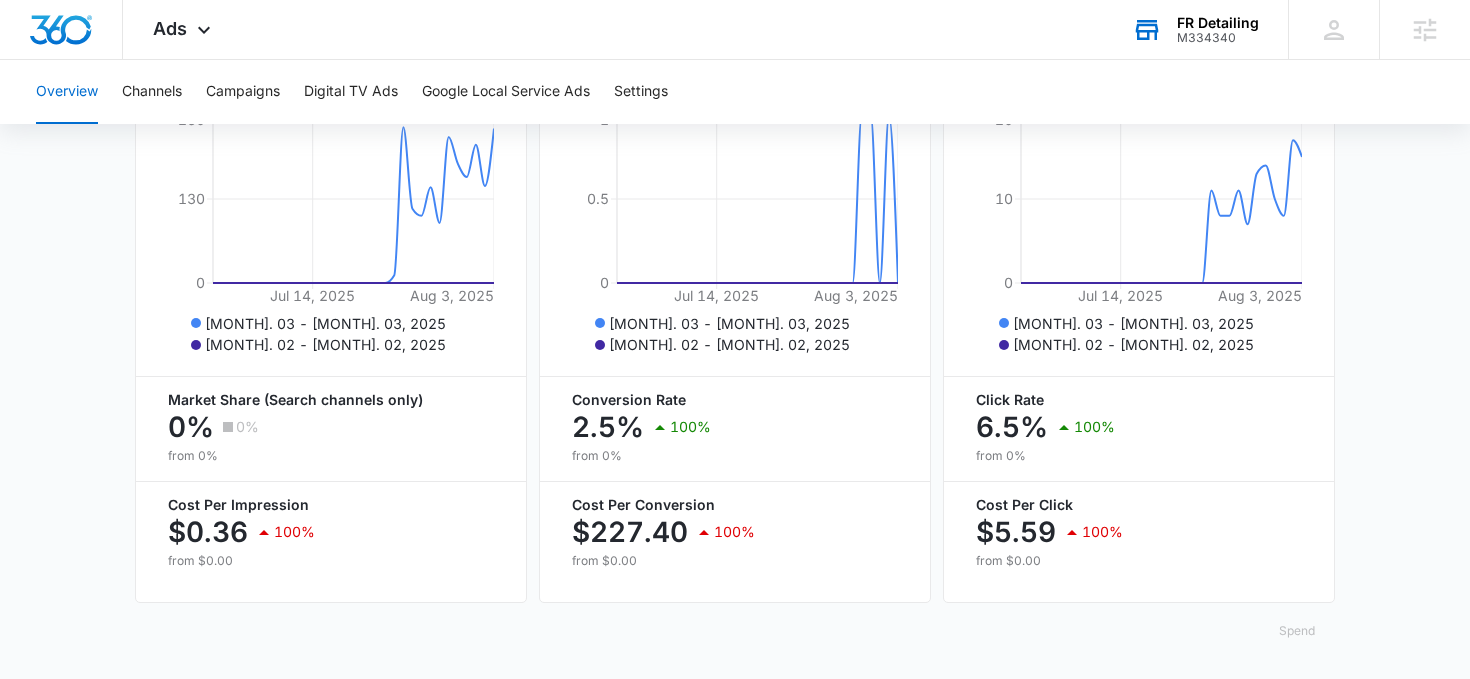 click on "Spend" at bounding box center [1297, 631] 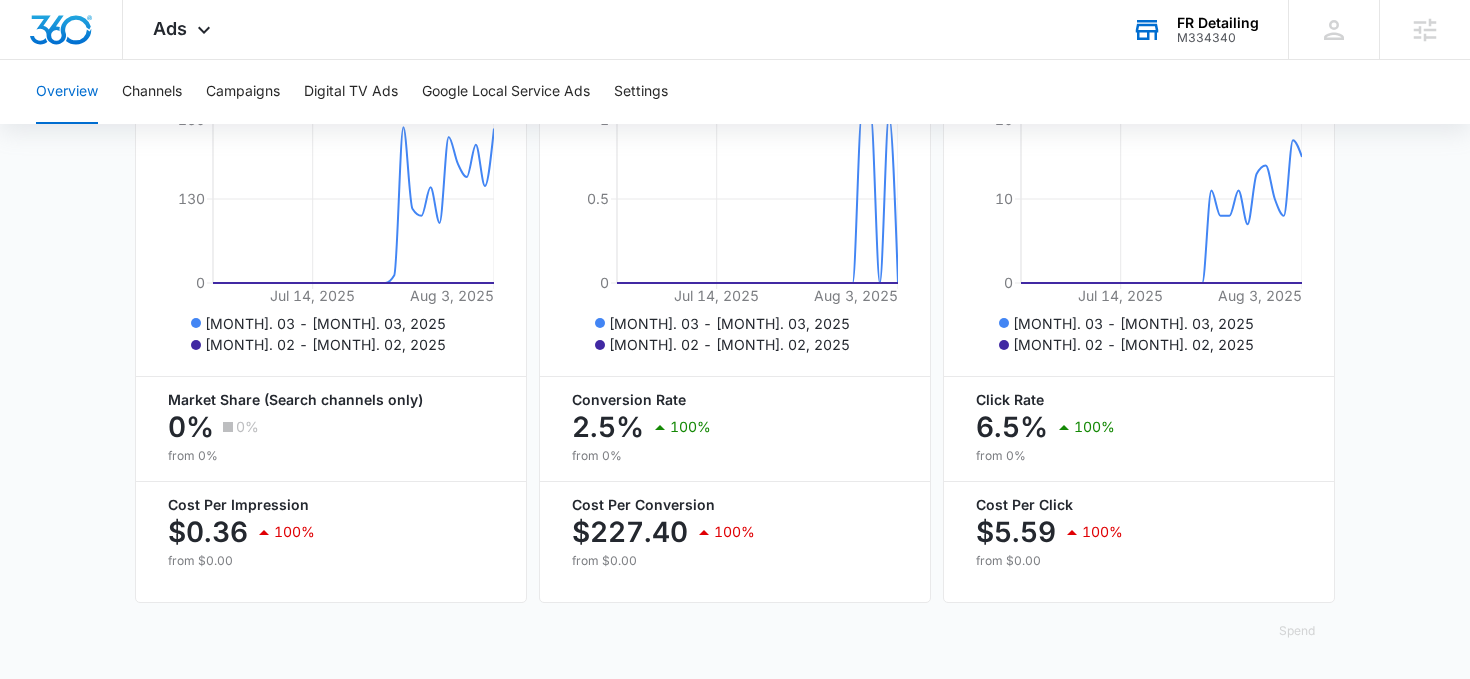 click on "Overview Filters [DATE] [DATE] Overall Results Impressions 1.9k 100%  0 previous period Clicks/Engagements 122 100%  0 previous period Conversions 3 100%  0 previous period Cost Per Impression $0.36 100%  $0.00 previous period Cost Per Click $5.59 100%  $0.00 previous period Cost Per Conversion $227.40 100%  $0.00 previous period Total Spend $682.20 100%  $0.00 previous period Jul 4 Jul 7 Jul 10 Jul 13 Jul 16 Jul 19 Jul 22 Jul 25 Jul 28 Jul 31 Aug 3 0 65 130 195 260 Google Facebook / Instagram Overall Visibility [MONTH]. 03 - [MONTH]. 03, 2025 Impressions 1,891 100%  from 0 [MONTH] 14, 2025 [MONTH] 3, 2025 0 130 260 [MONTH]. 03 - [MONTH]. 03, 2025 [MONTH]. 02 - [MONTH]. 02, 2025 Market Share (Search channels only) 0% 0%  from 0% Cost Per Impression $0.36 100%  from $0.00 Overall Conversions [MONTH]. 03 - [MONTH]. 03, 2025 Conversions 3 100%  from 0 [MONTH] 14, 2025 [MONTH] 3, 2025 0 0.5 1 [MONTH]. 03 - [MONTH]. 03, 2025 [MONTH]. 02 - [MONTH]. 02, 2025 Conversion Rate 2.5% 100%  from 0% Cost Per Conversion $227.40 100%  from $0.00 Overall Engagement 122 100%  0 10" at bounding box center (735, -39) 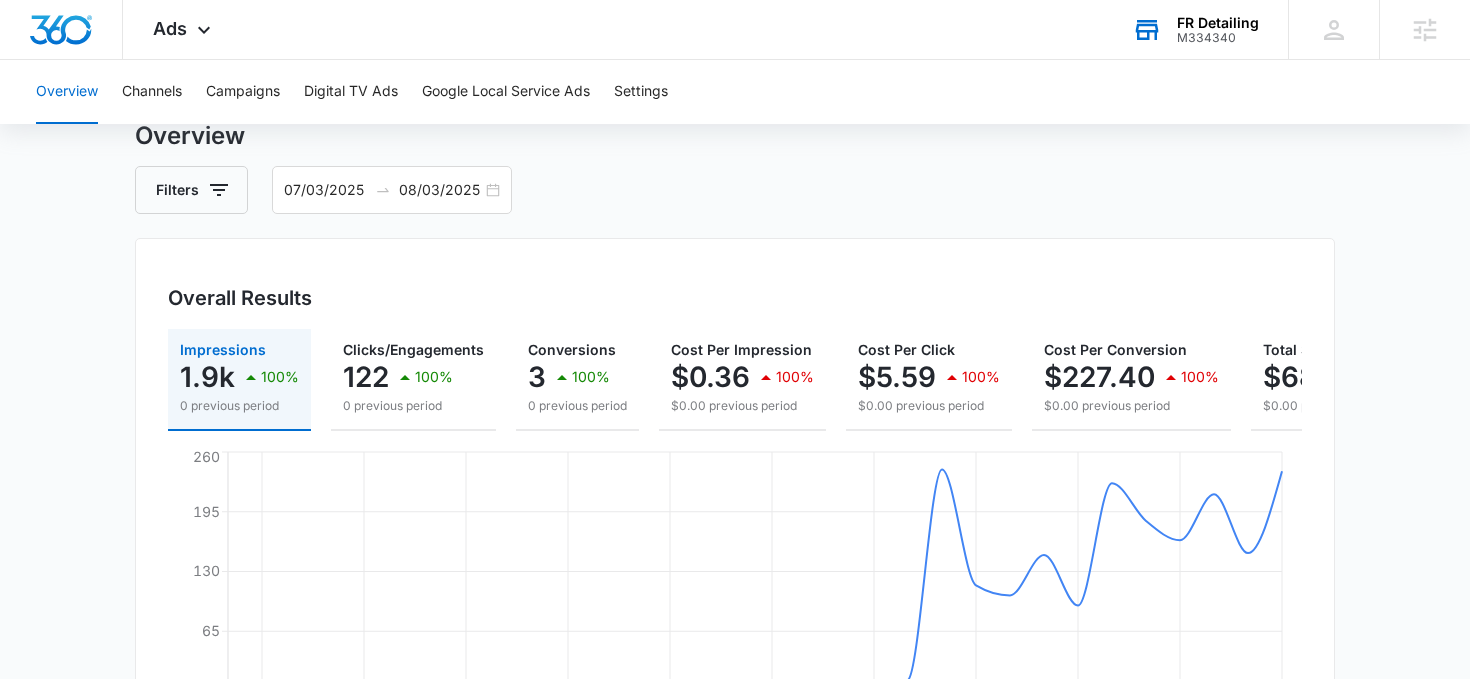 scroll, scrollTop: 66, scrollLeft: 0, axis: vertical 